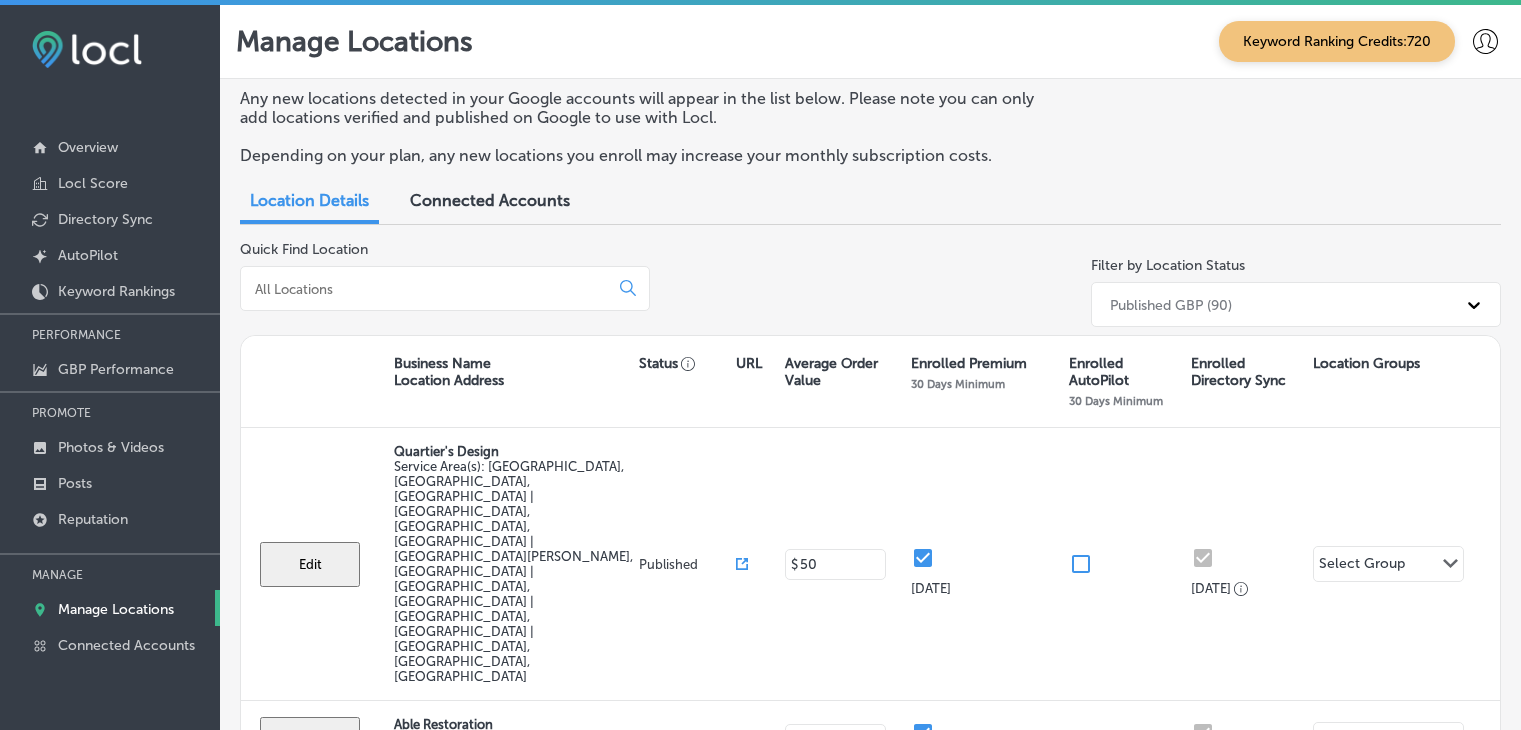 scroll, scrollTop: 0, scrollLeft: 0, axis: both 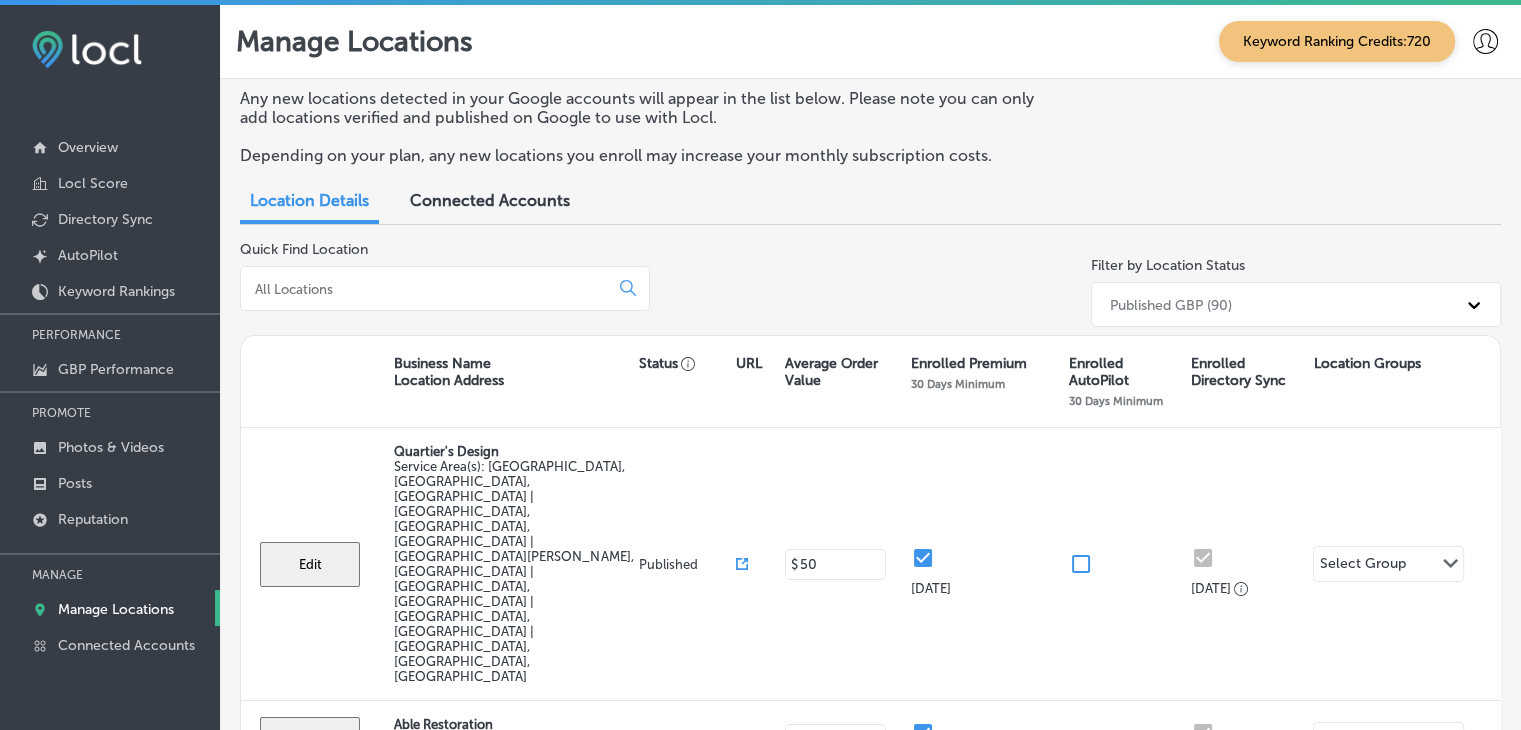 click at bounding box center (445, 288) 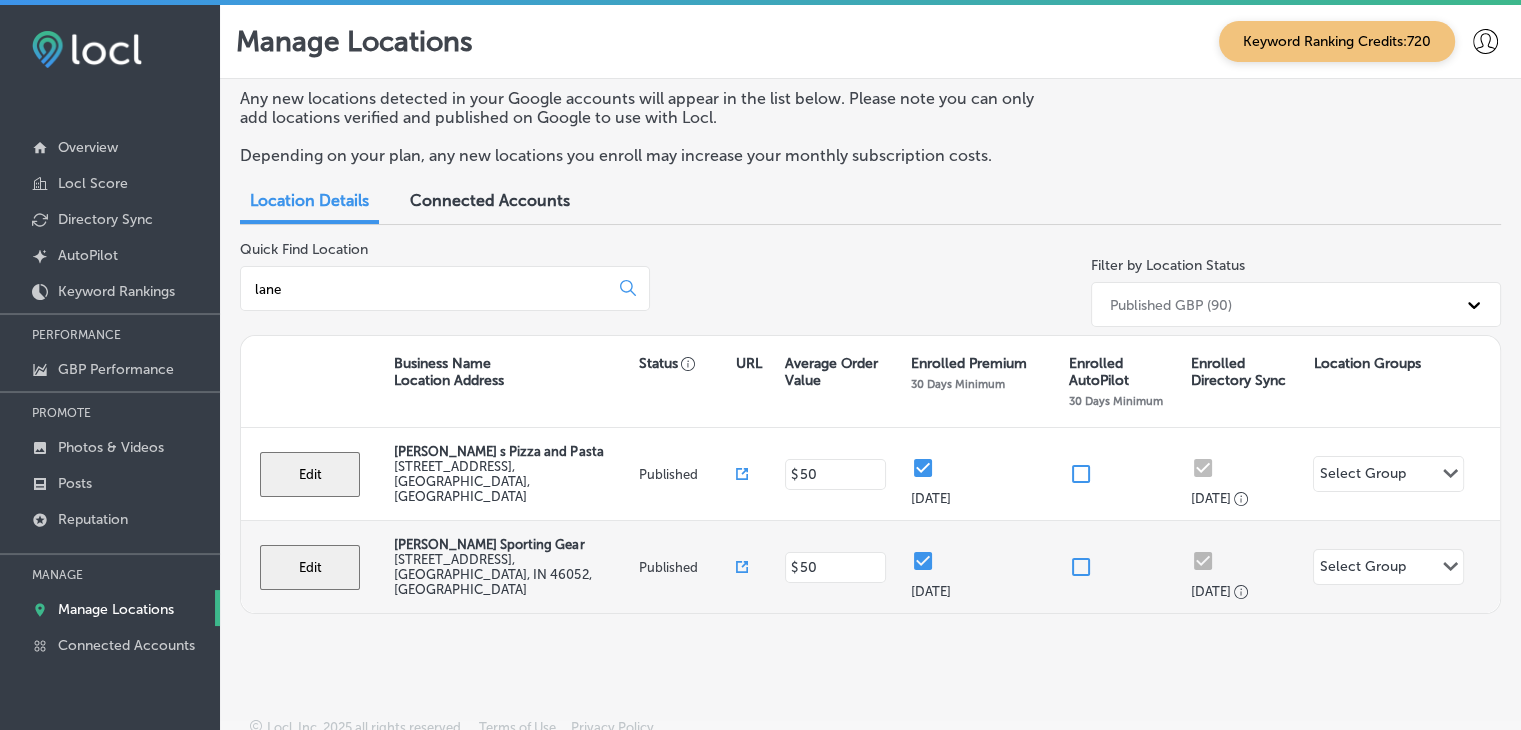 type on "lane" 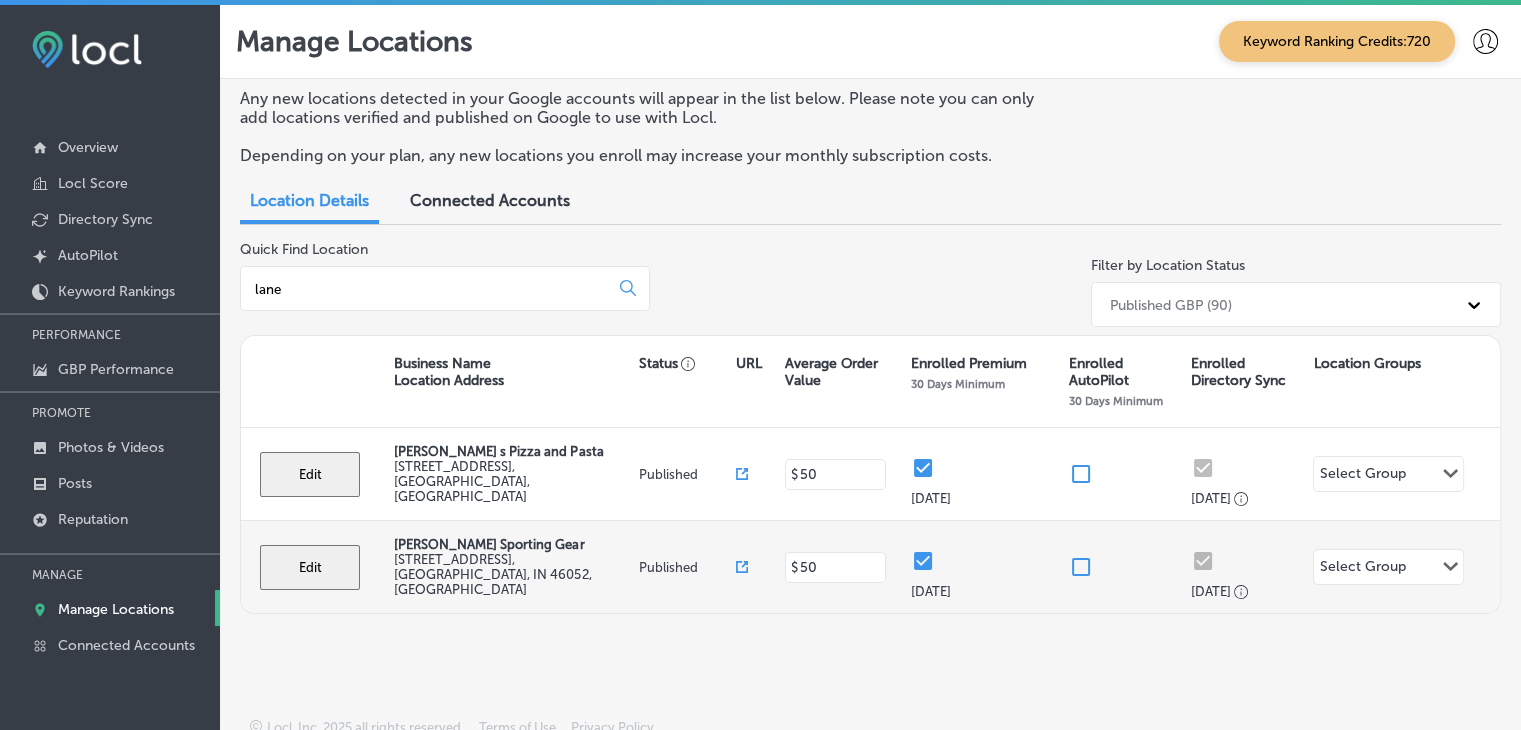 select on "US" 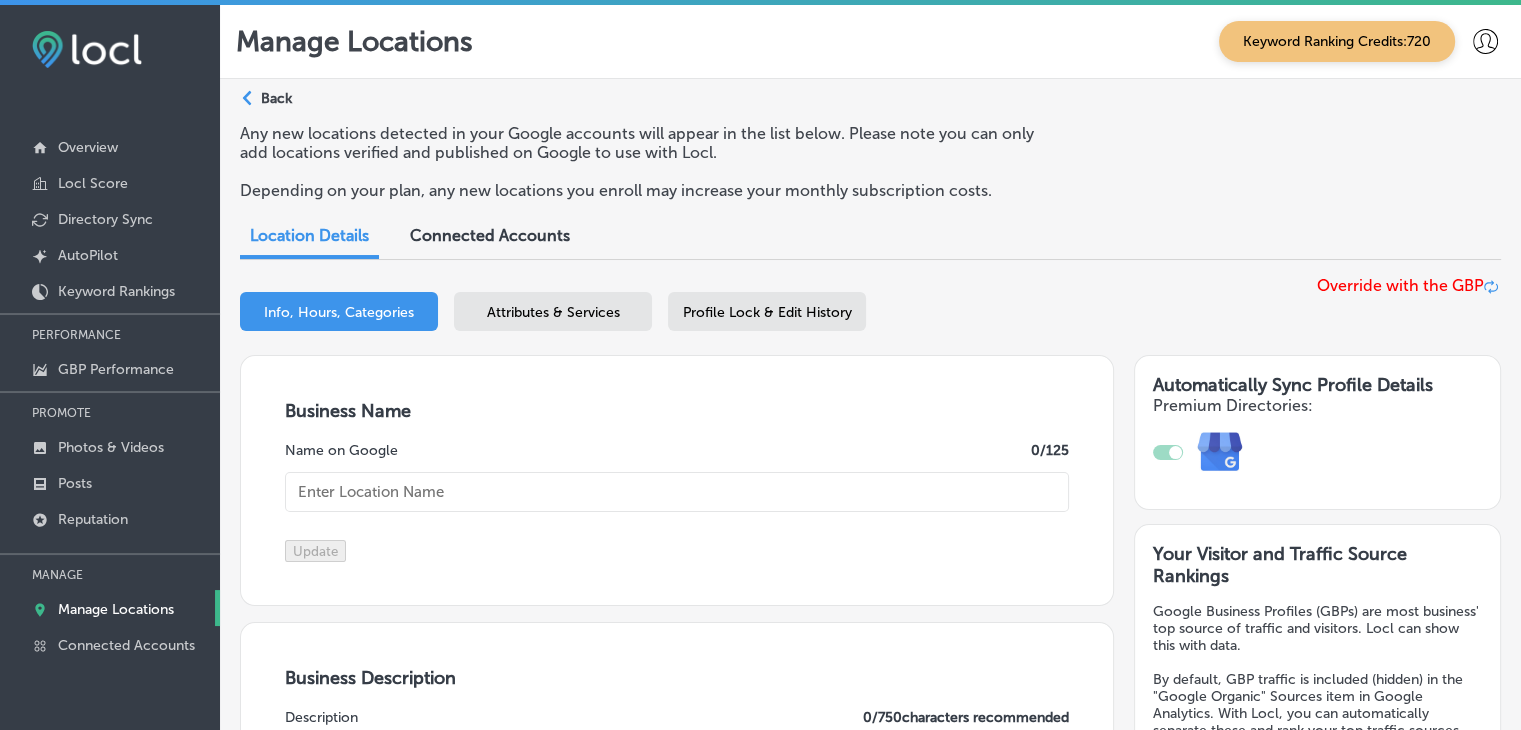 type on "[PERSON_NAME] Sporting Gear" 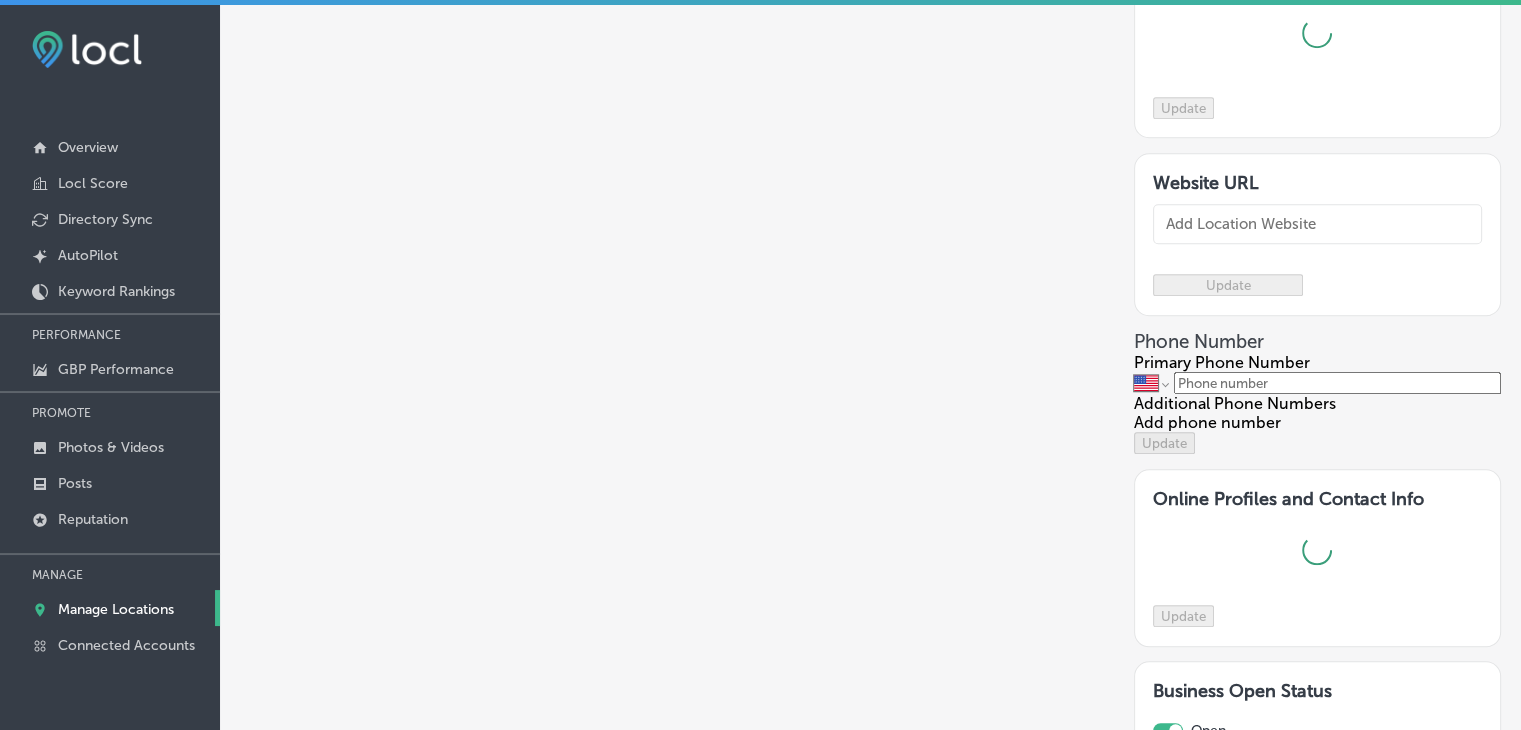 type on "[STREET_ADDRESS]" 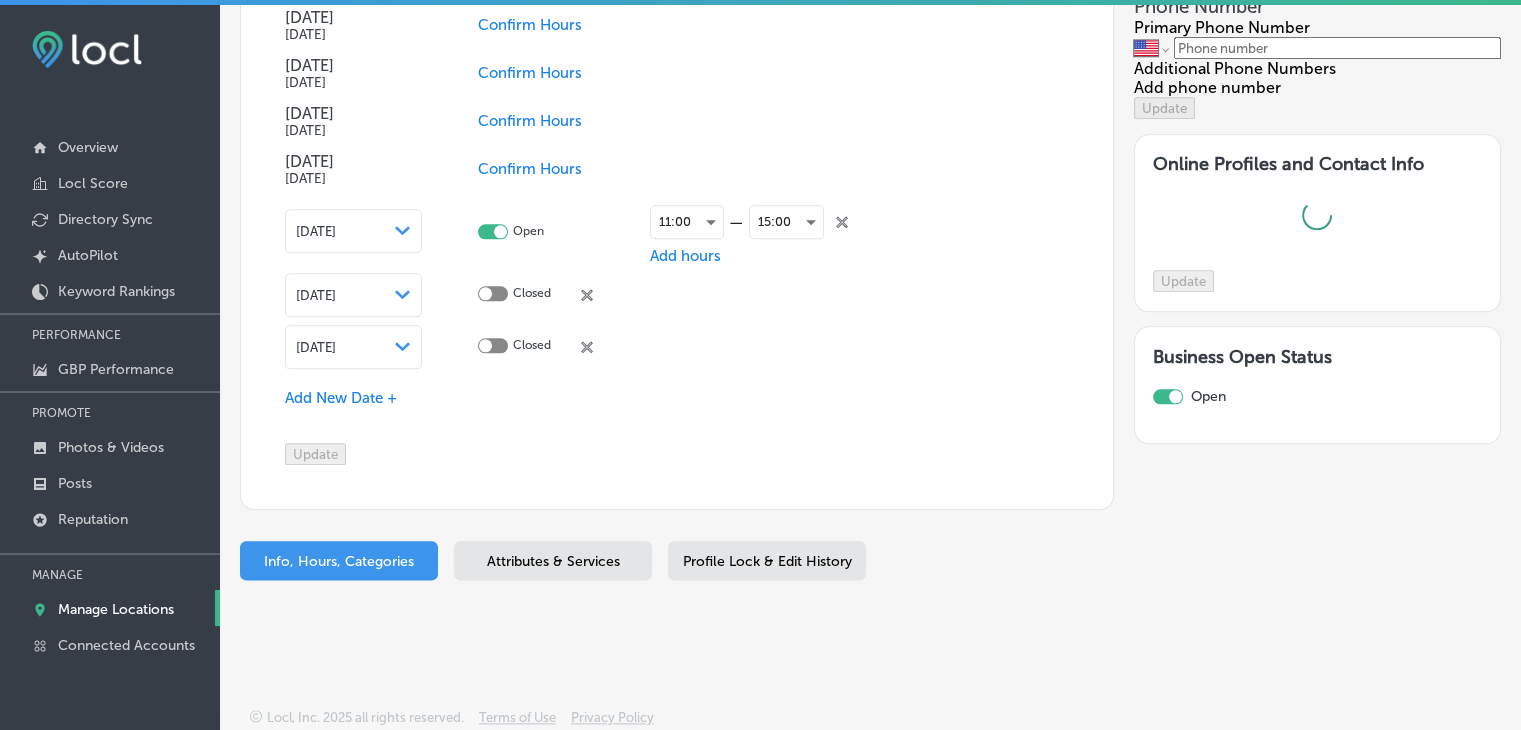 type on "[URL][DOMAIN_NAME]" 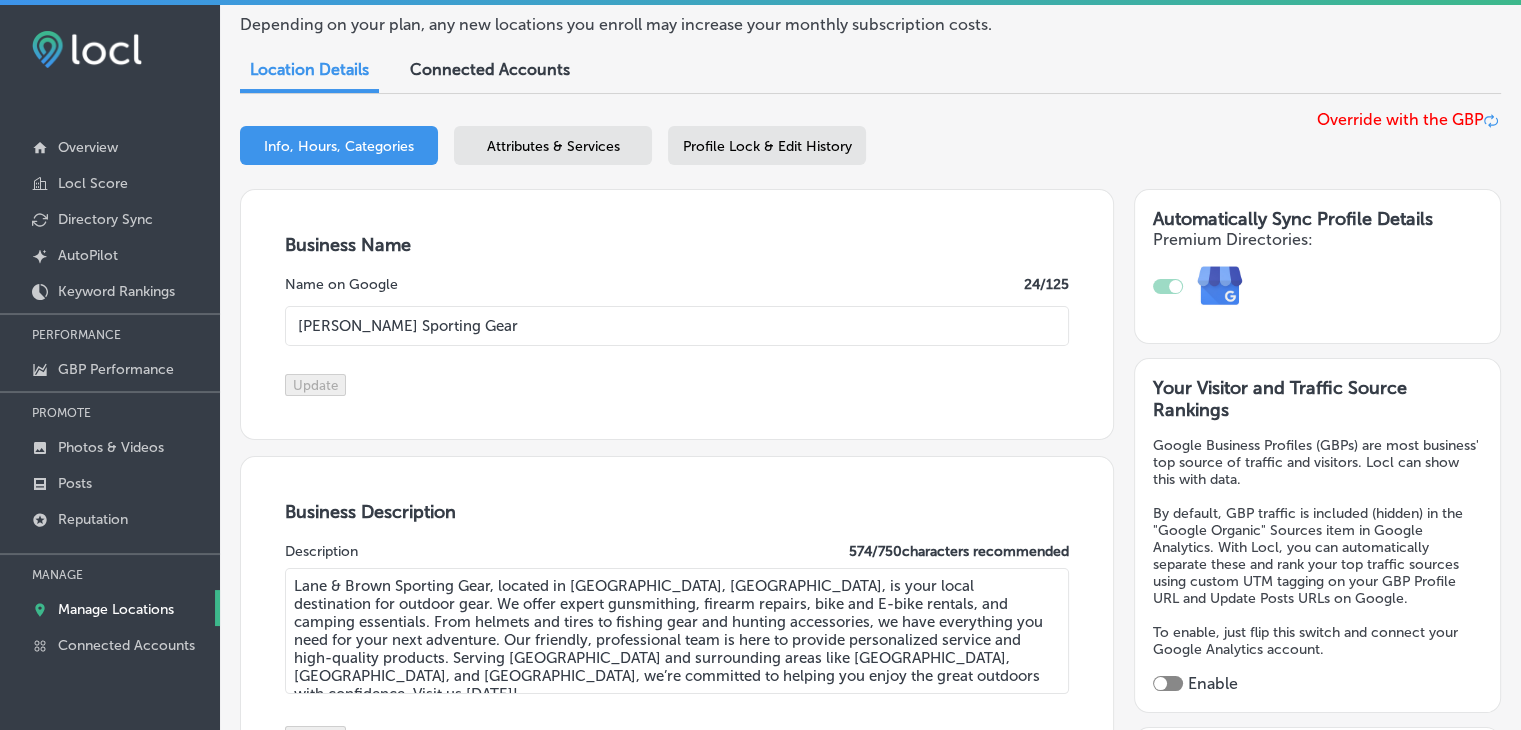 scroll, scrollTop: 0, scrollLeft: 0, axis: both 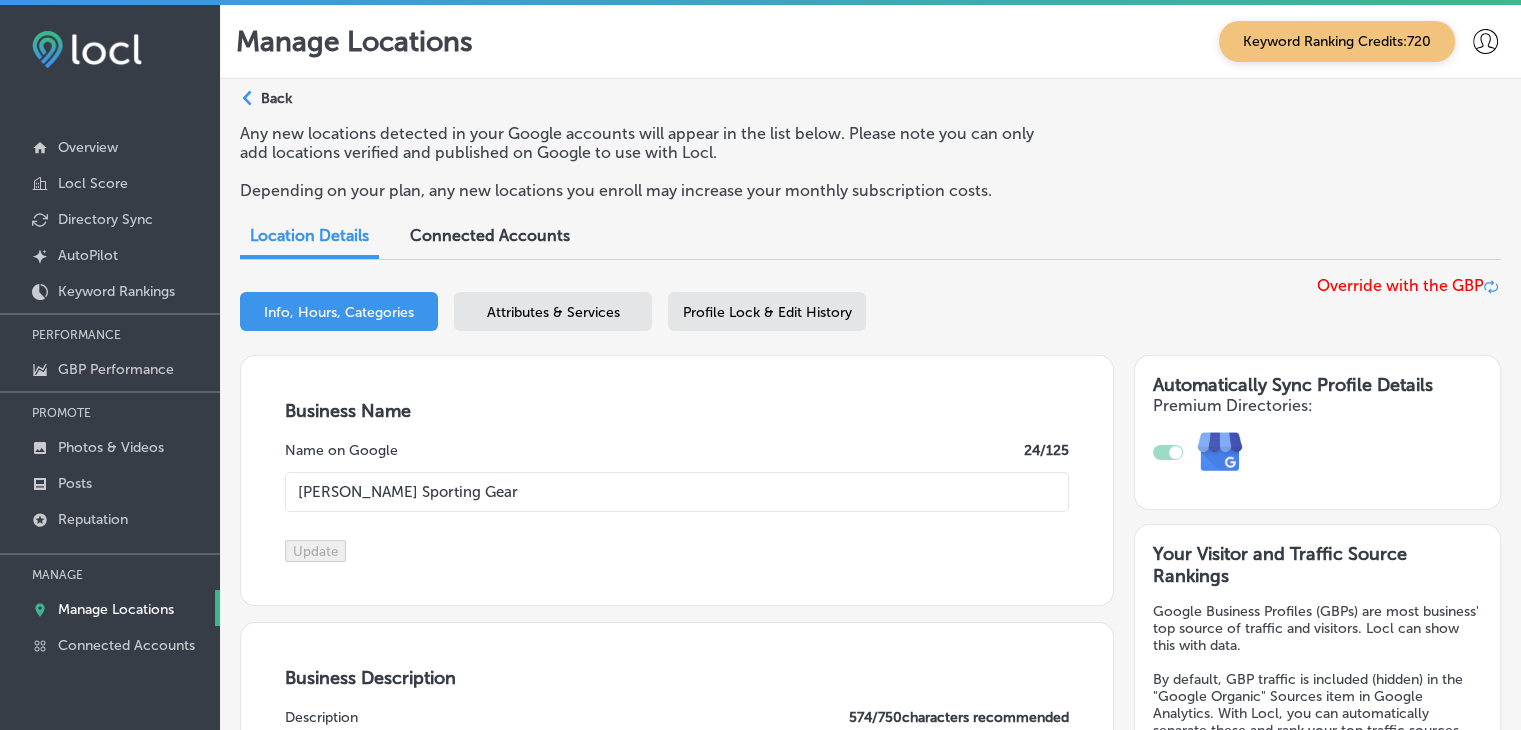 click on "Back" at bounding box center (276, 98) 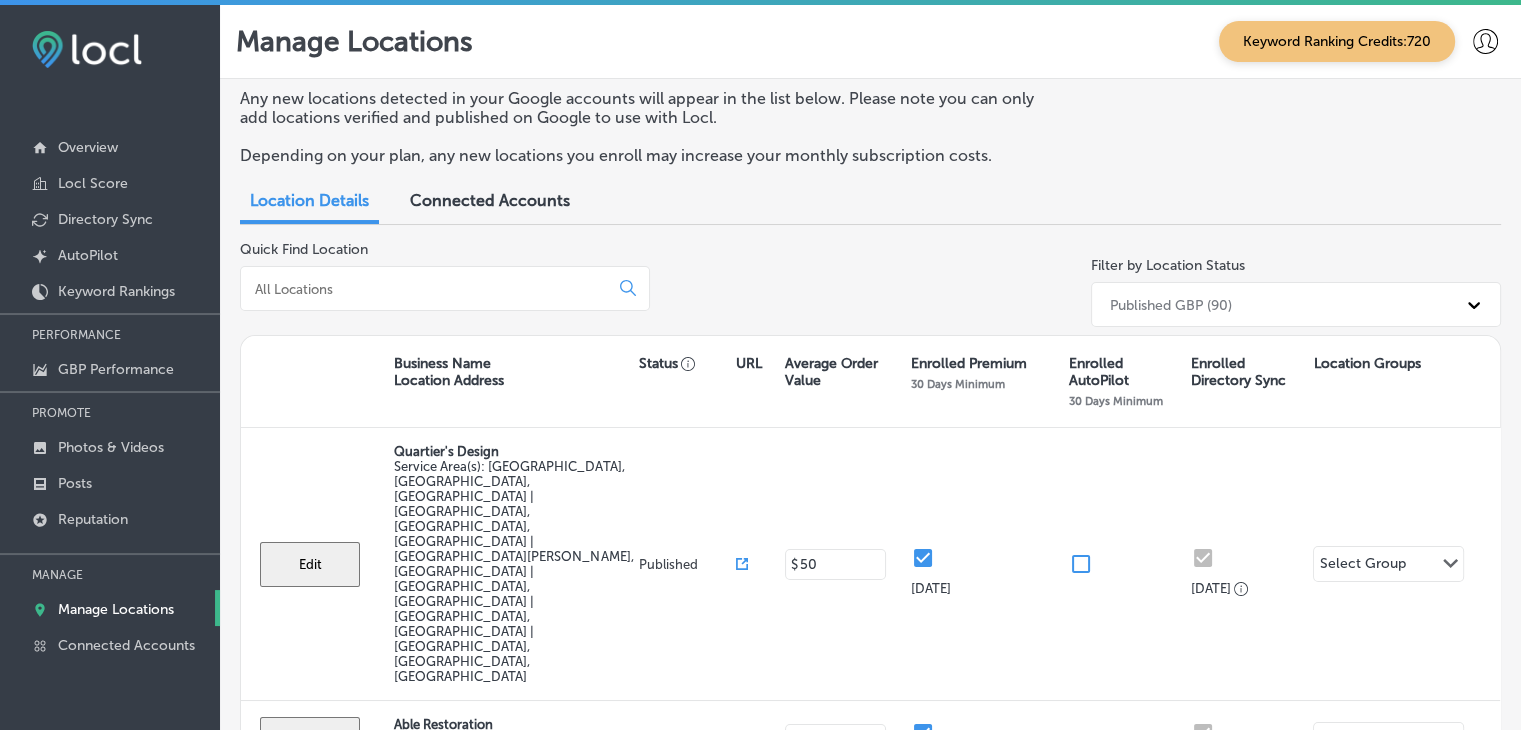 click at bounding box center [428, 289] 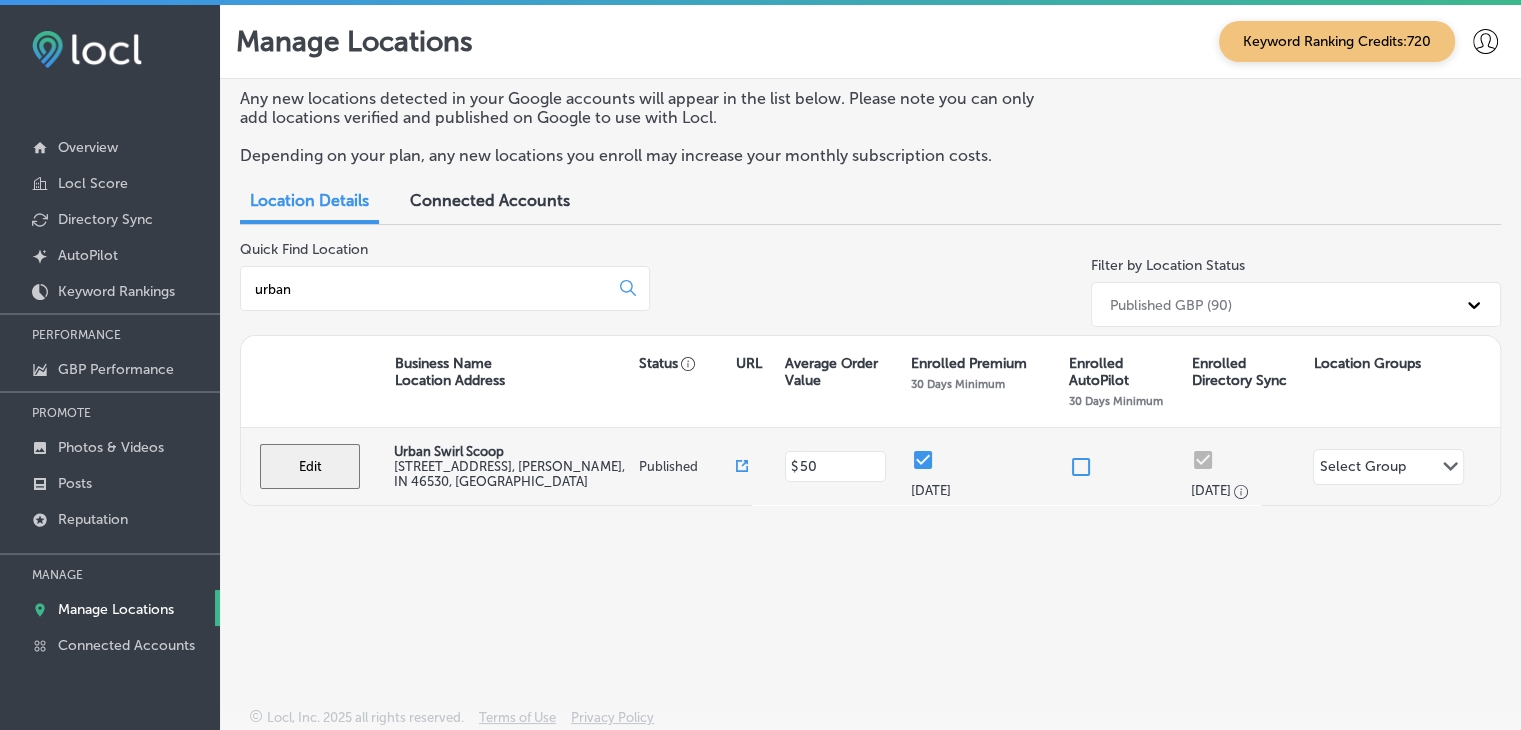 type on "urban" 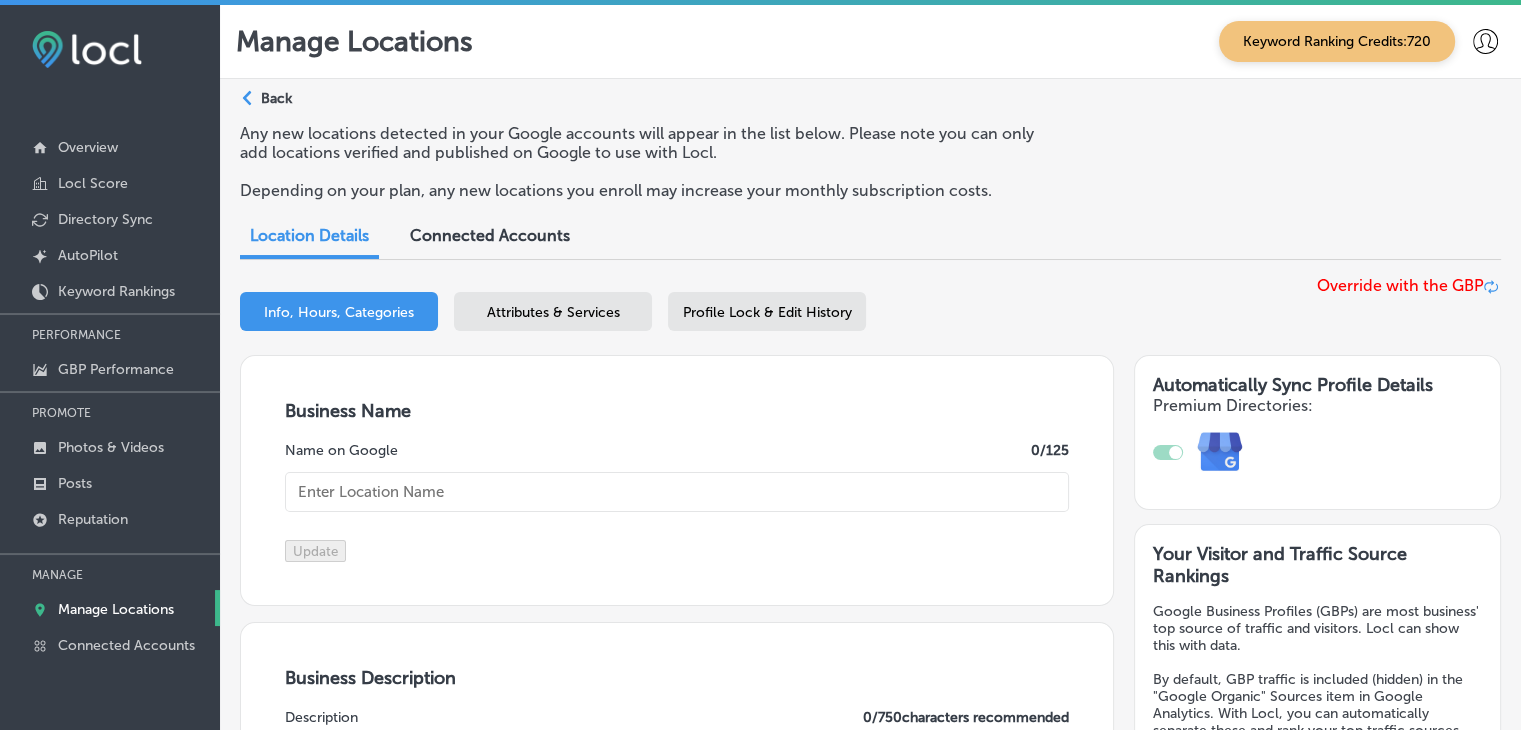 type on "Urban Swirl Scoop" 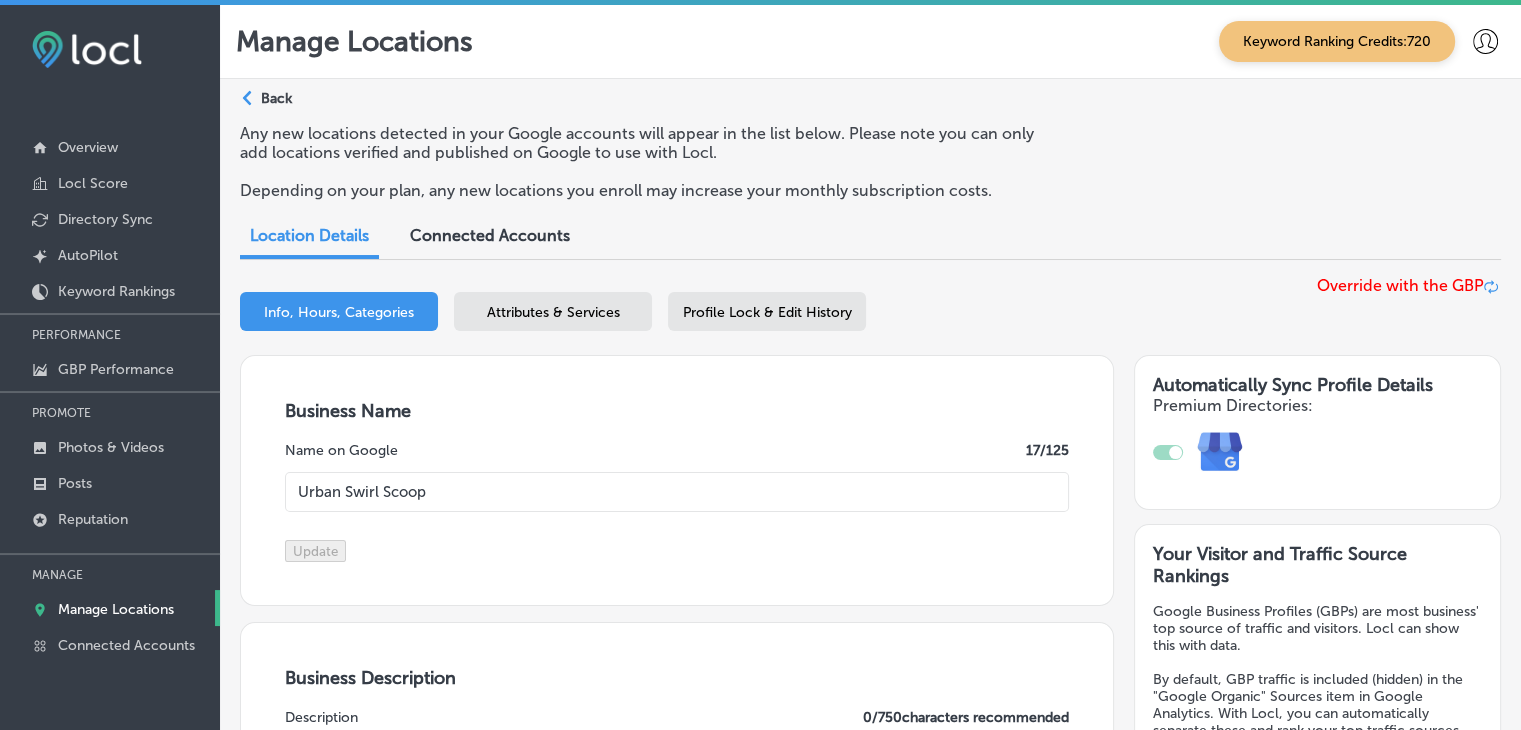 type on "[STREET_ADDRESS]" 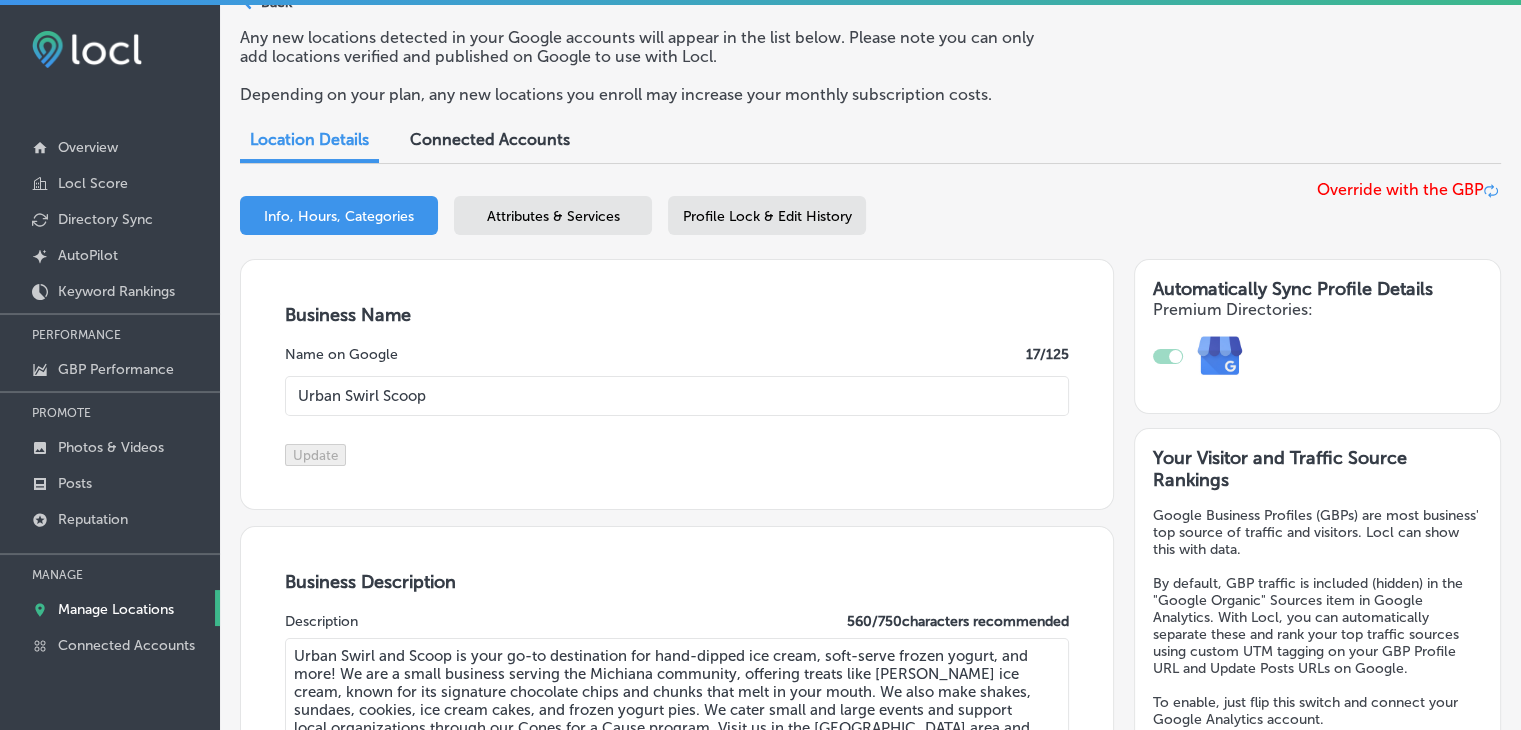 scroll, scrollTop: 0, scrollLeft: 0, axis: both 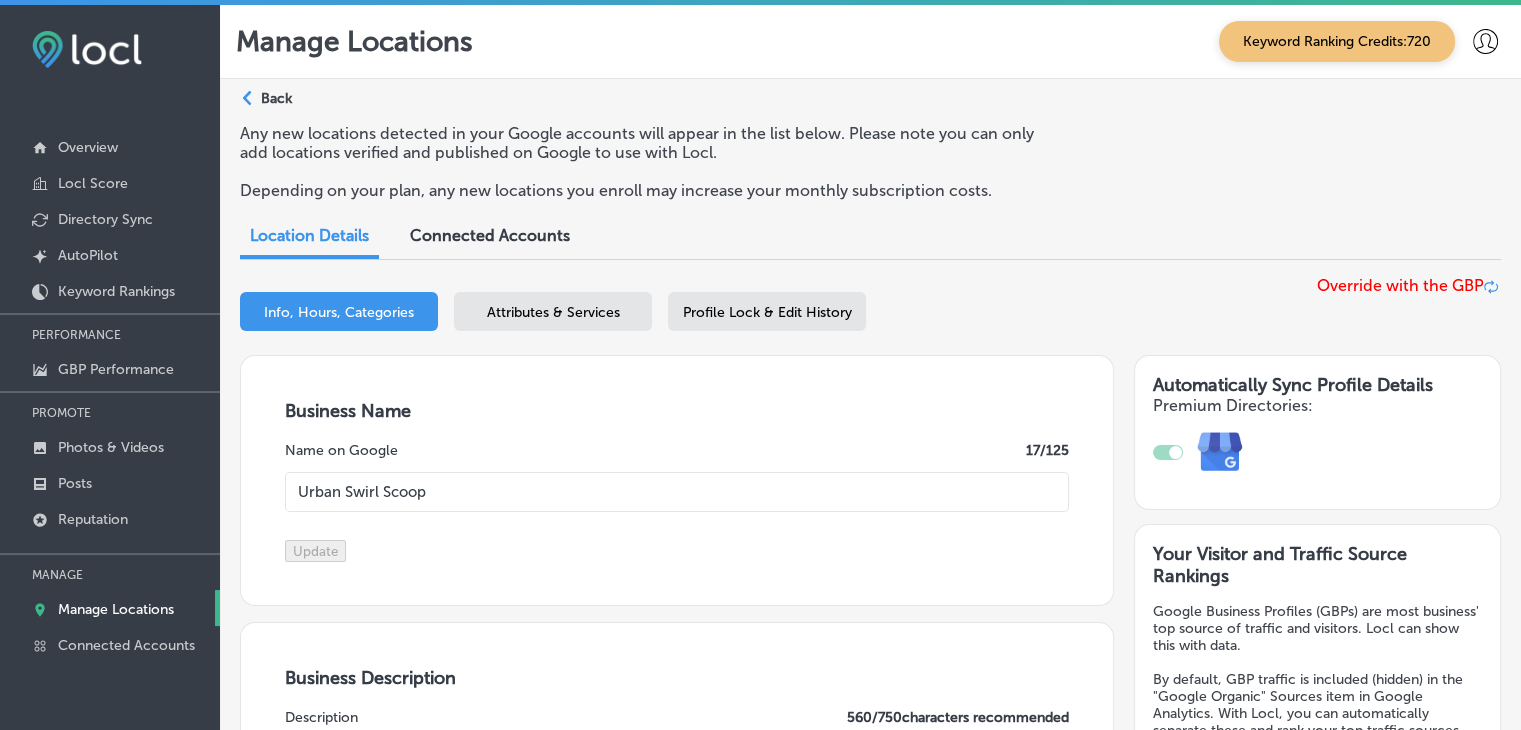 click on "Back" at bounding box center [276, 98] 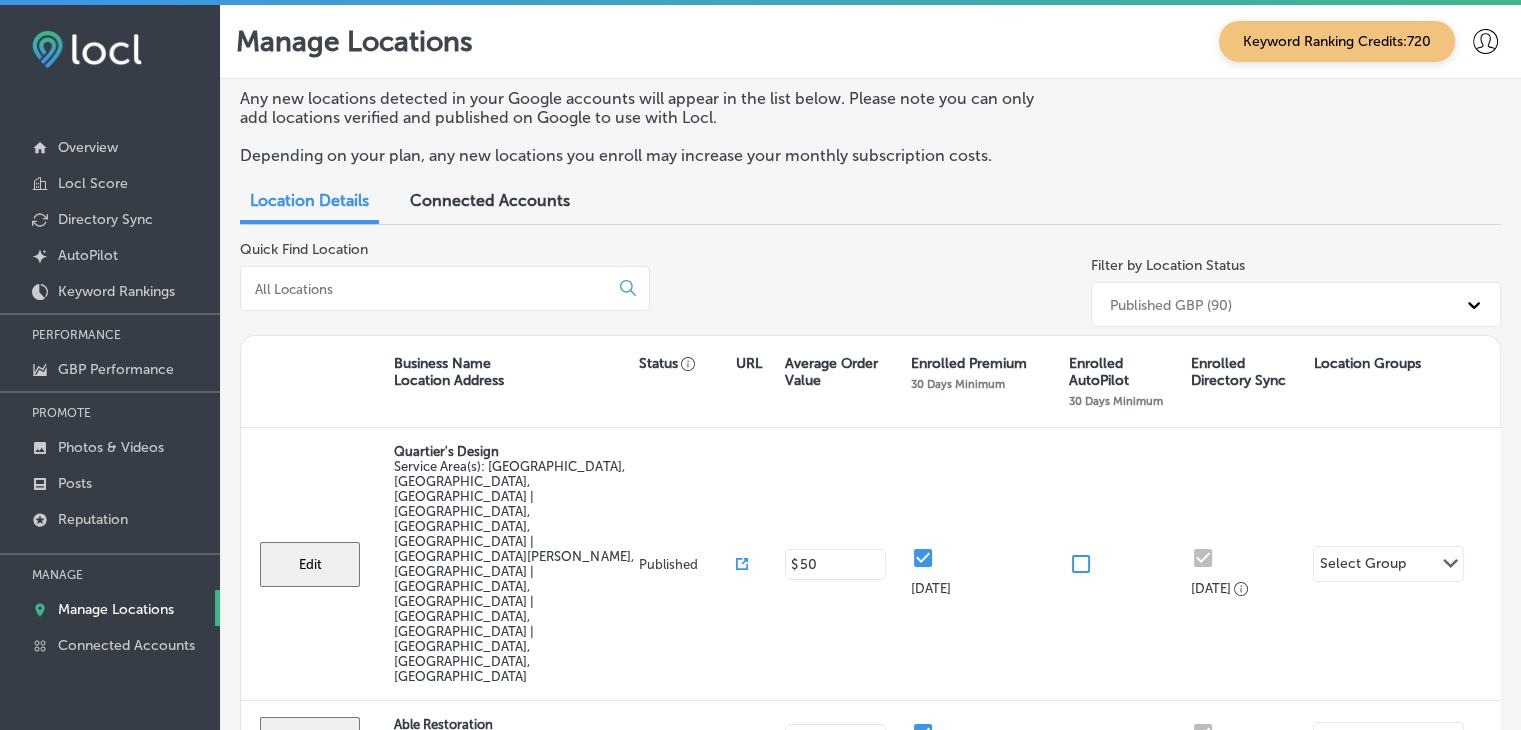 click at bounding box center (445, 288) 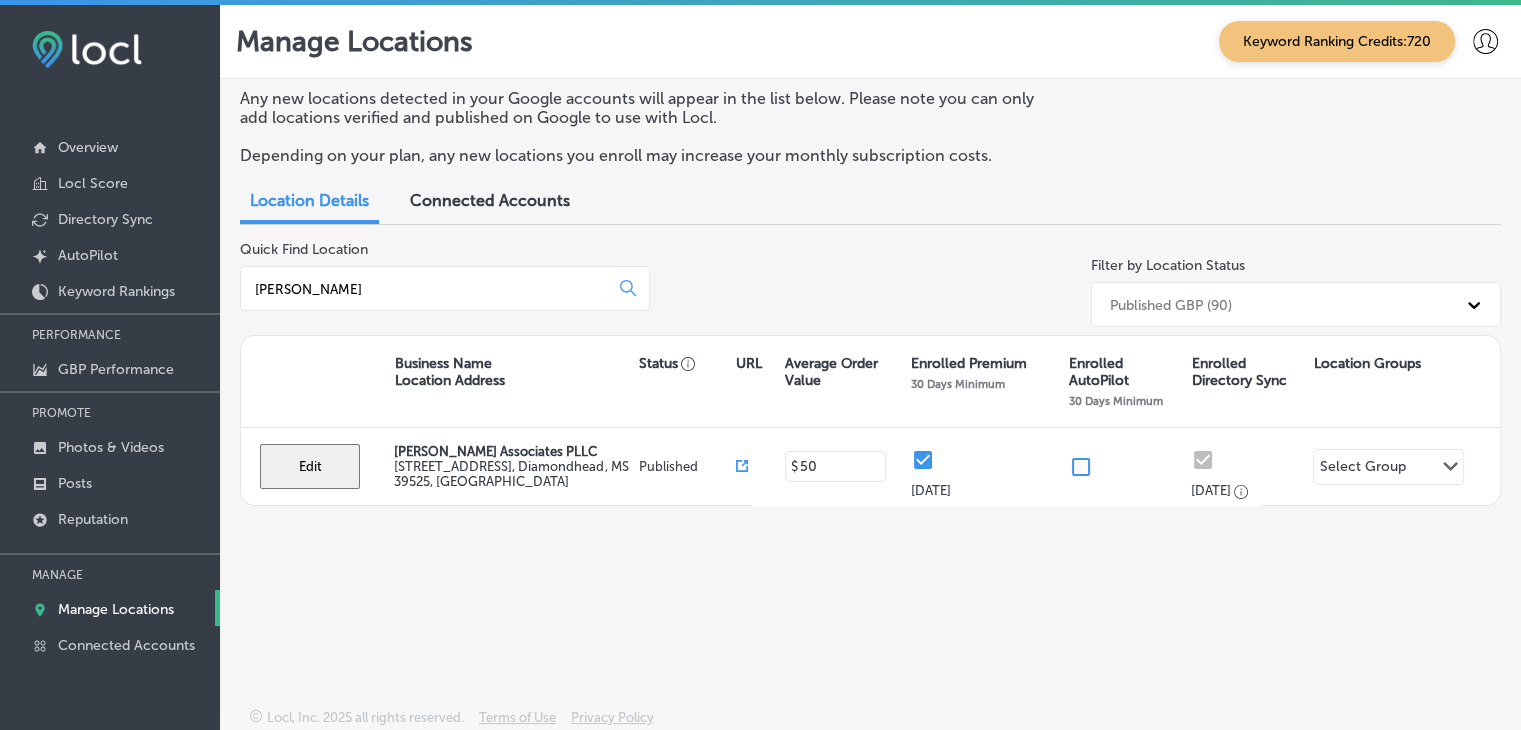 scroll, scrollTop: 4, scrollLeft: 0, axis: vertical 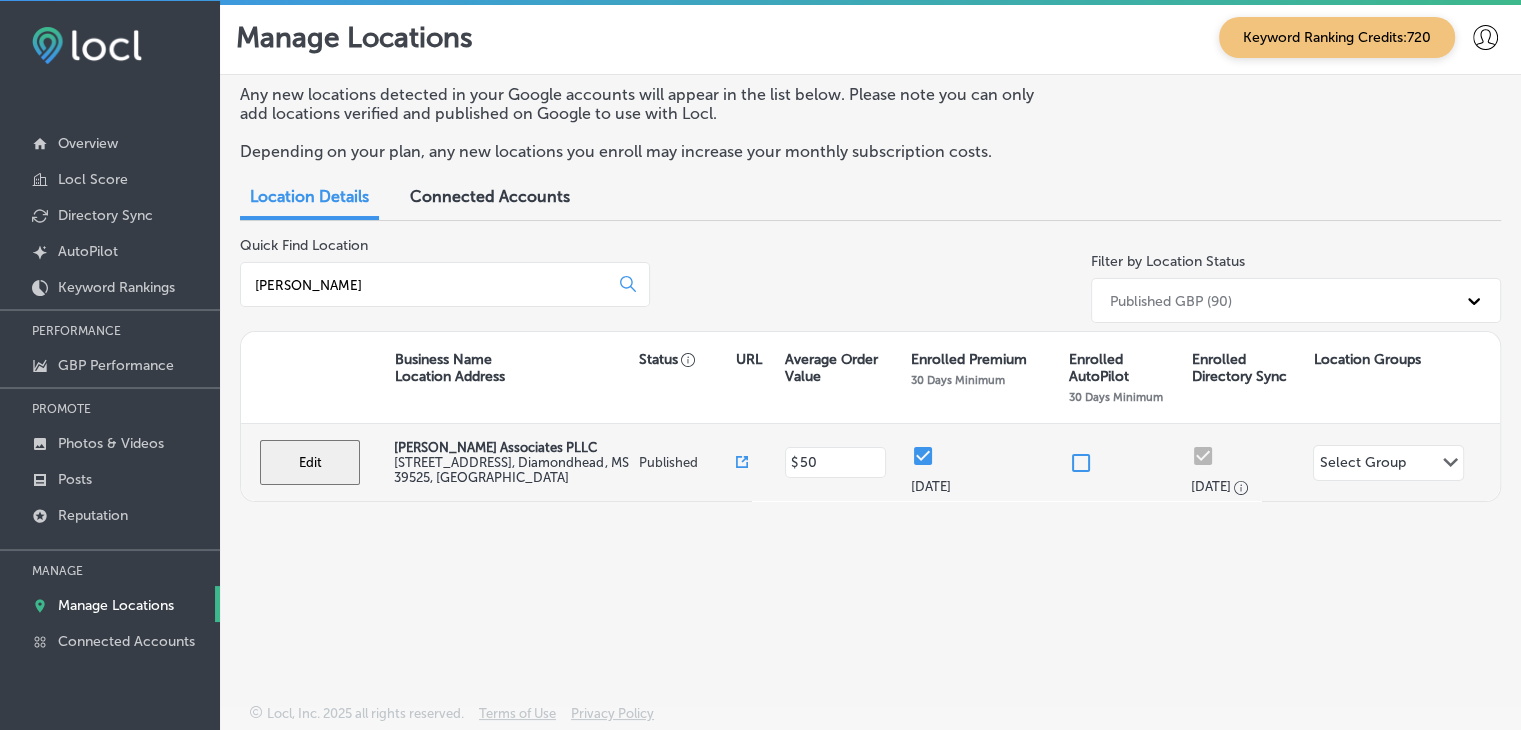 type on "[PERSON_NAME]" 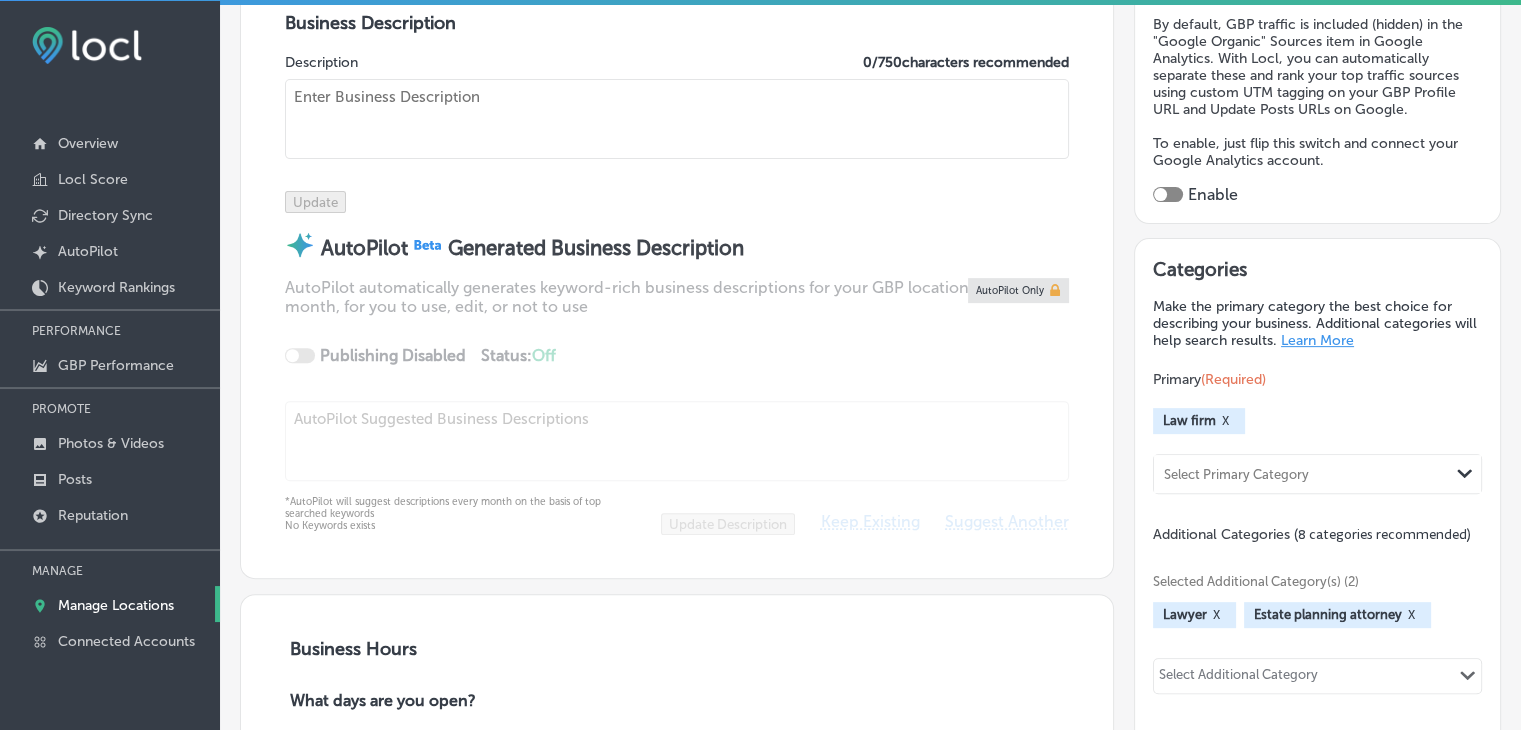 checkbox on "true" 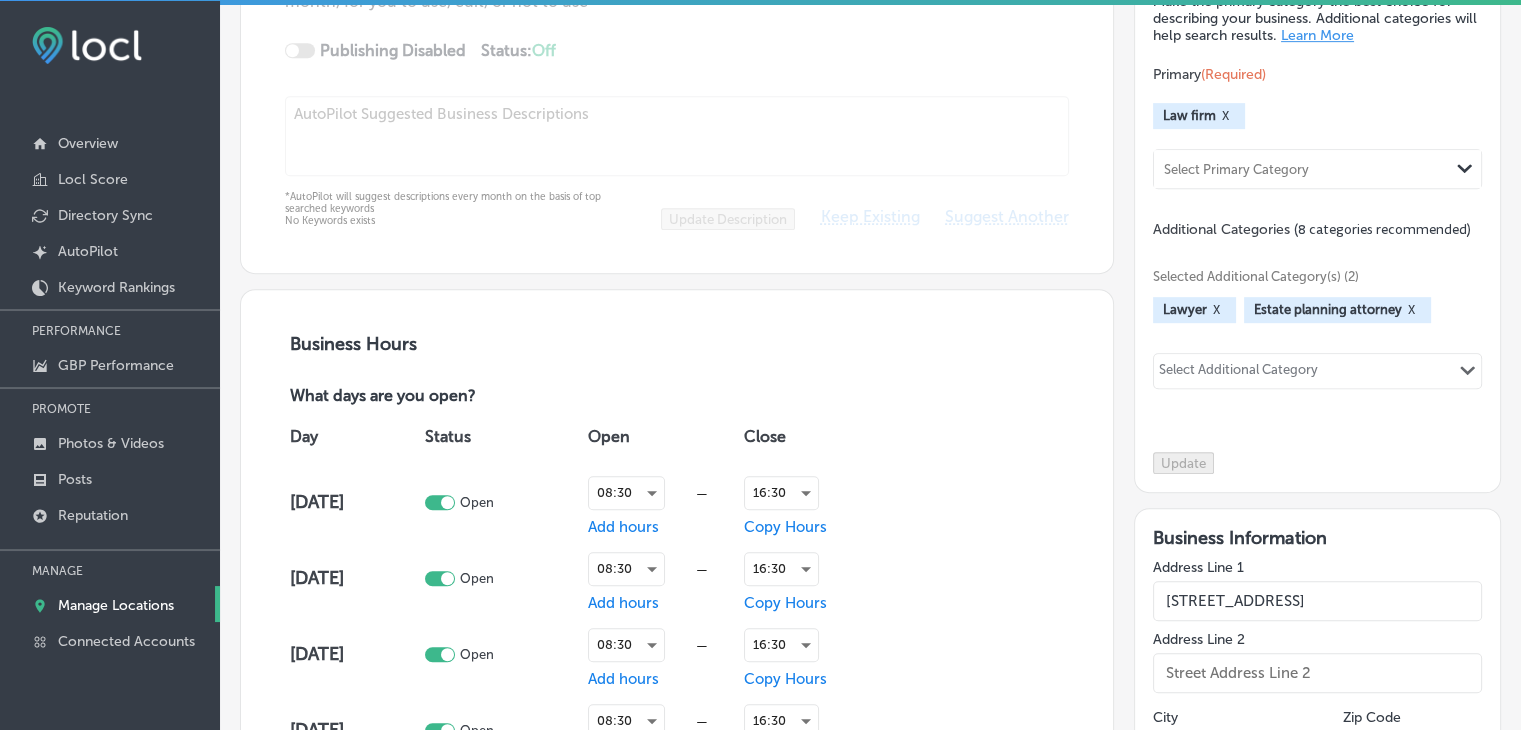 type on "[URL][DOMAIN_NAME]" 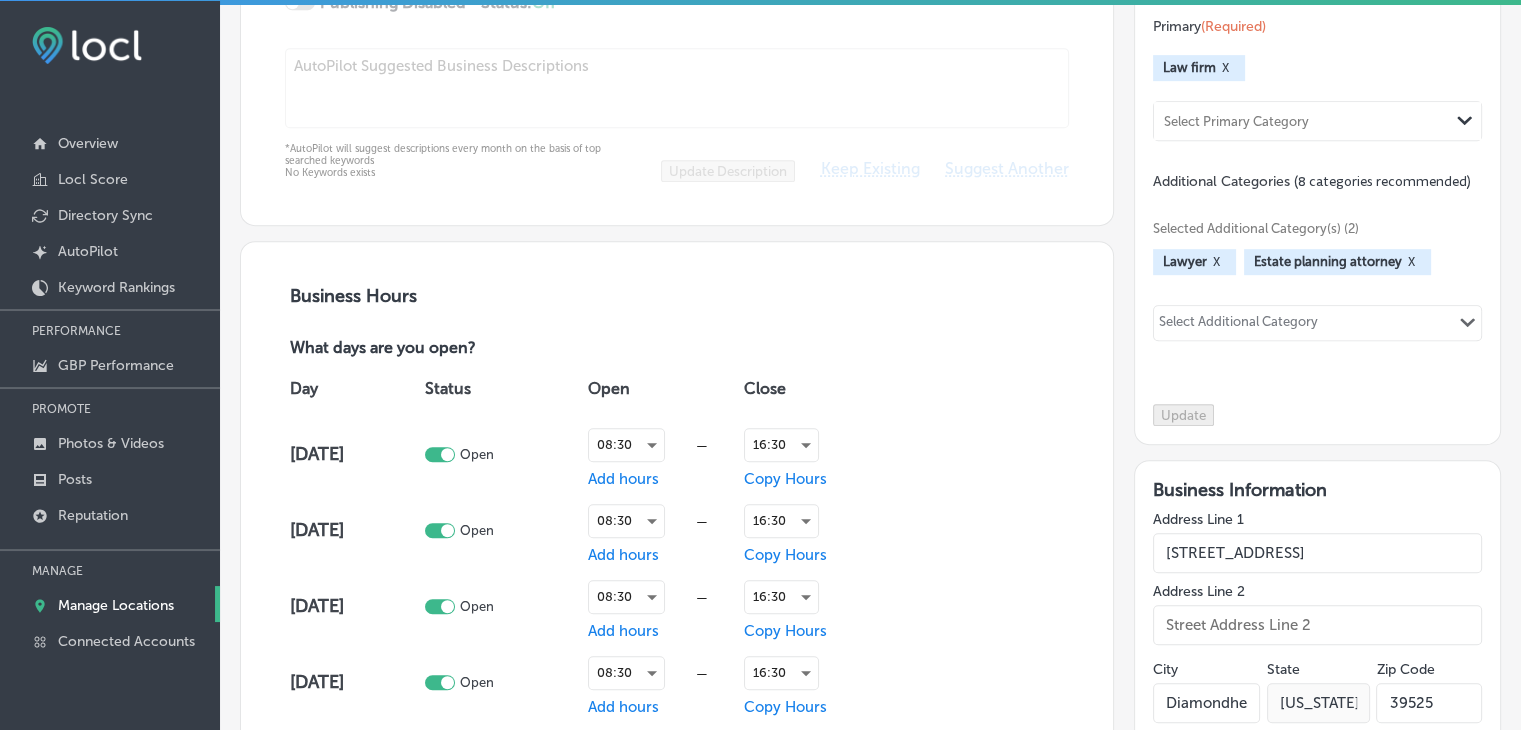 type on "[PERSON_NAME] & Associates, PLLC is an experienced elder law and estate planning firm serving [US_STATE], [US_STATE], and [US_STATE]. With offices in [GEOGRAPHIC_DATA], [GEOGRAPHIC_DATA], and [GEOGRAPHIC_DATA], [GEOGRAPHIC_DATA], as well as Arcadia, [GEOGRAPHIC_DATA], we specialize in [PERSON_NAME], trusts, Medicaid planning, and asset protection. Our dedicated team of attorneys offers personalized guidance to help you protect your assets and plan for the future. We also provide free consultations, informative publications, and seminars to keep you informed on estate planning. Trust [PERSON_NAME] & Associates to deliver peace of mind through expert legal solutions. Call us [DATE] to get started!" 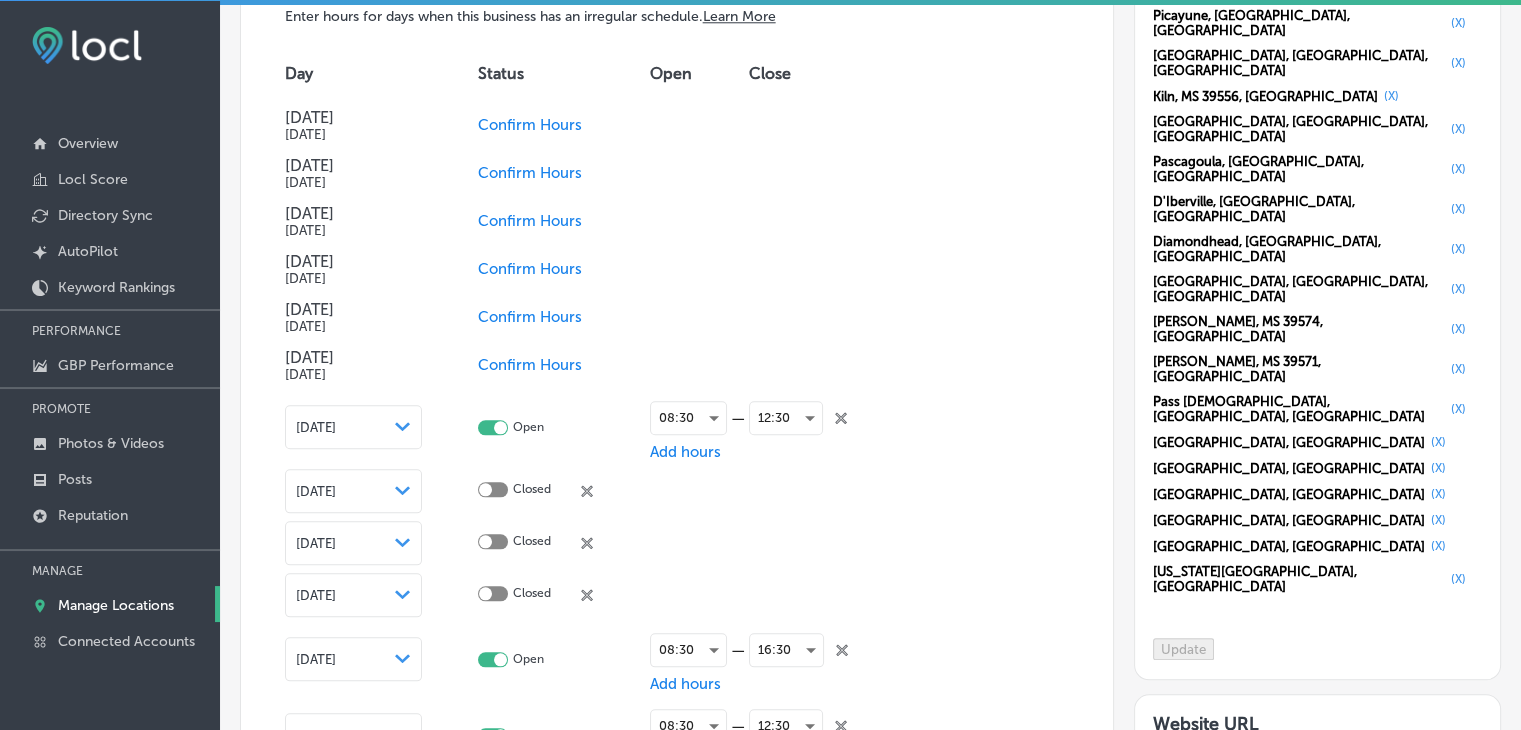 scroll, scrollTop: 2097, scrollLeft: 0, axis: vertical 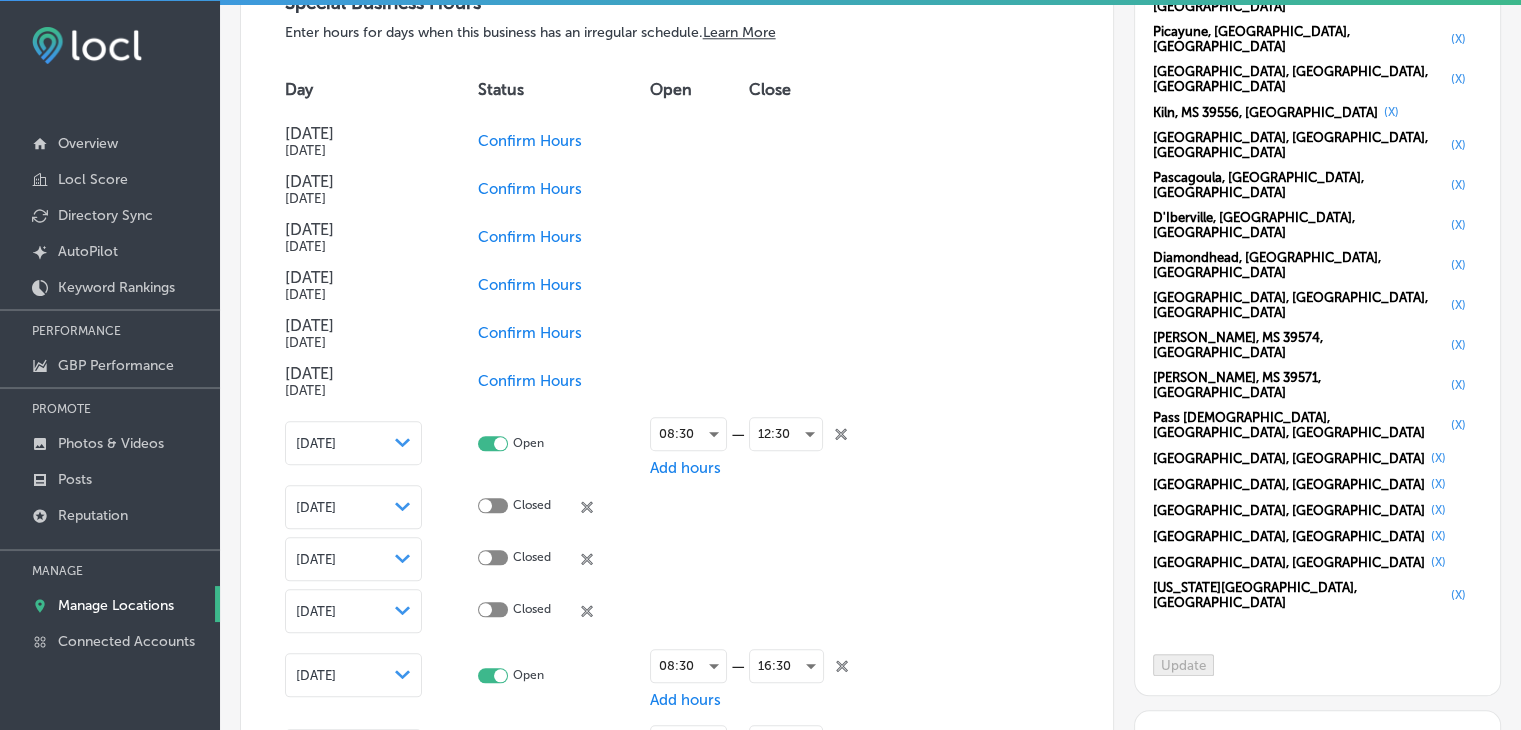click on "Confirm Hours" at bounding box center (530, 141) 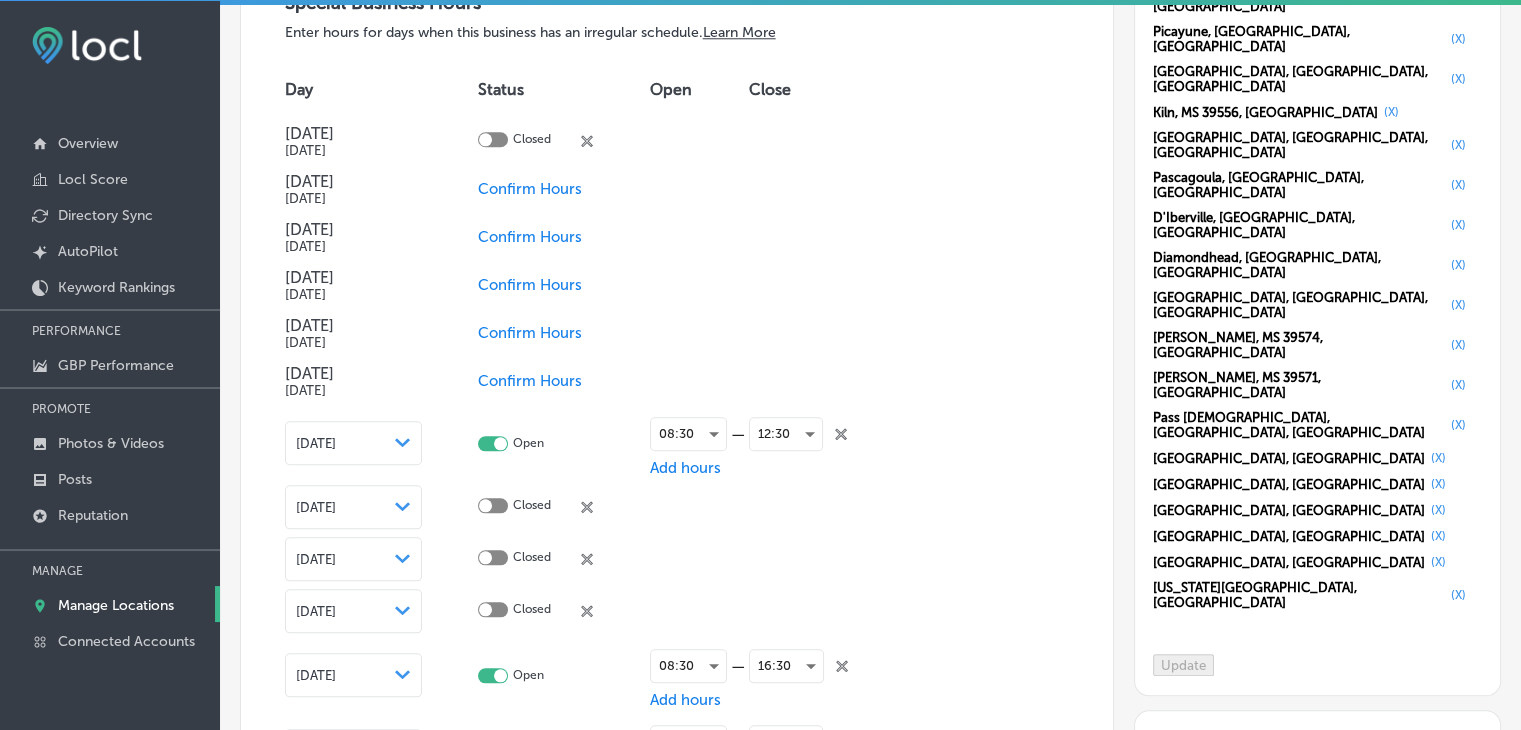 click at bounding box center [493, 139] 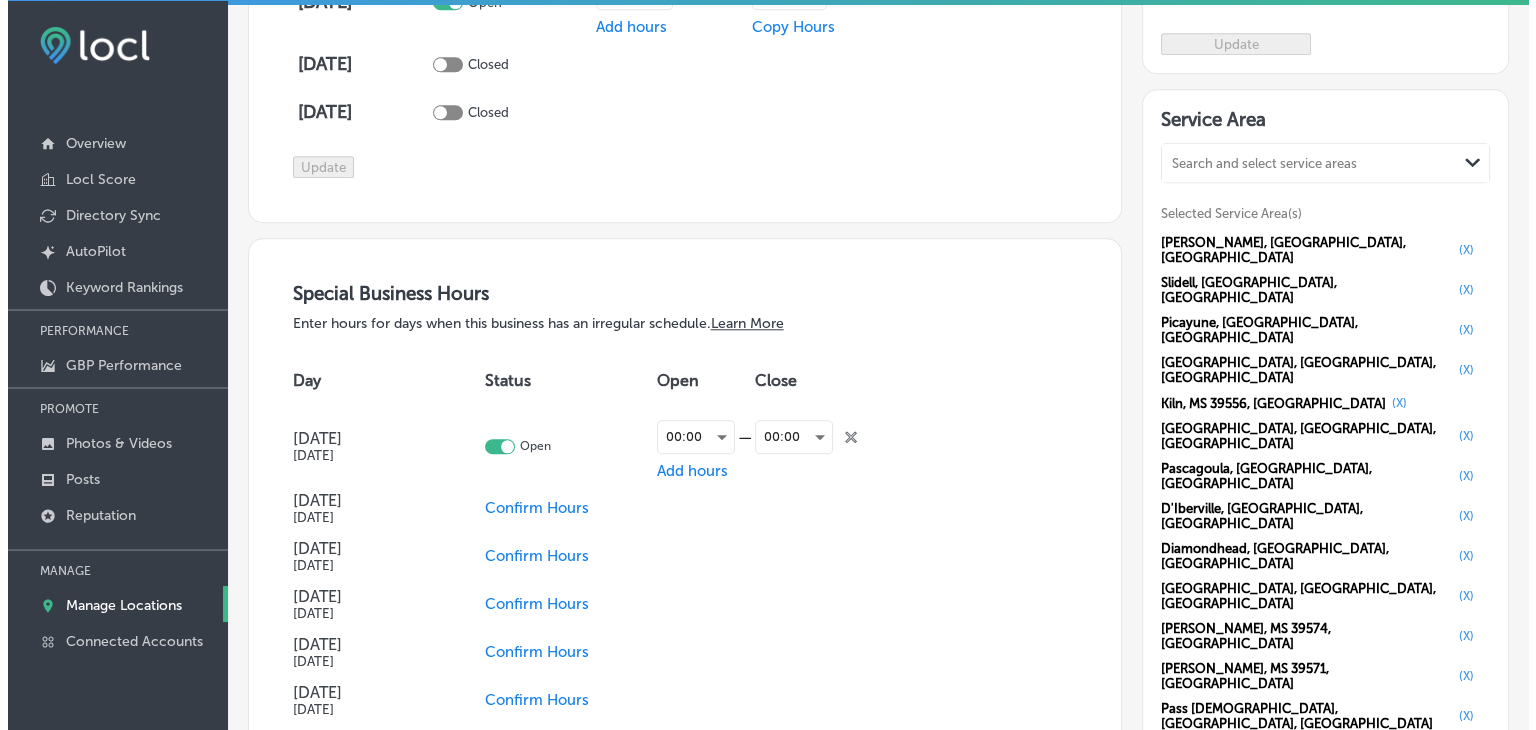 scroll, scrollTop: 1805, scrollLeft: 0, axis: vertical 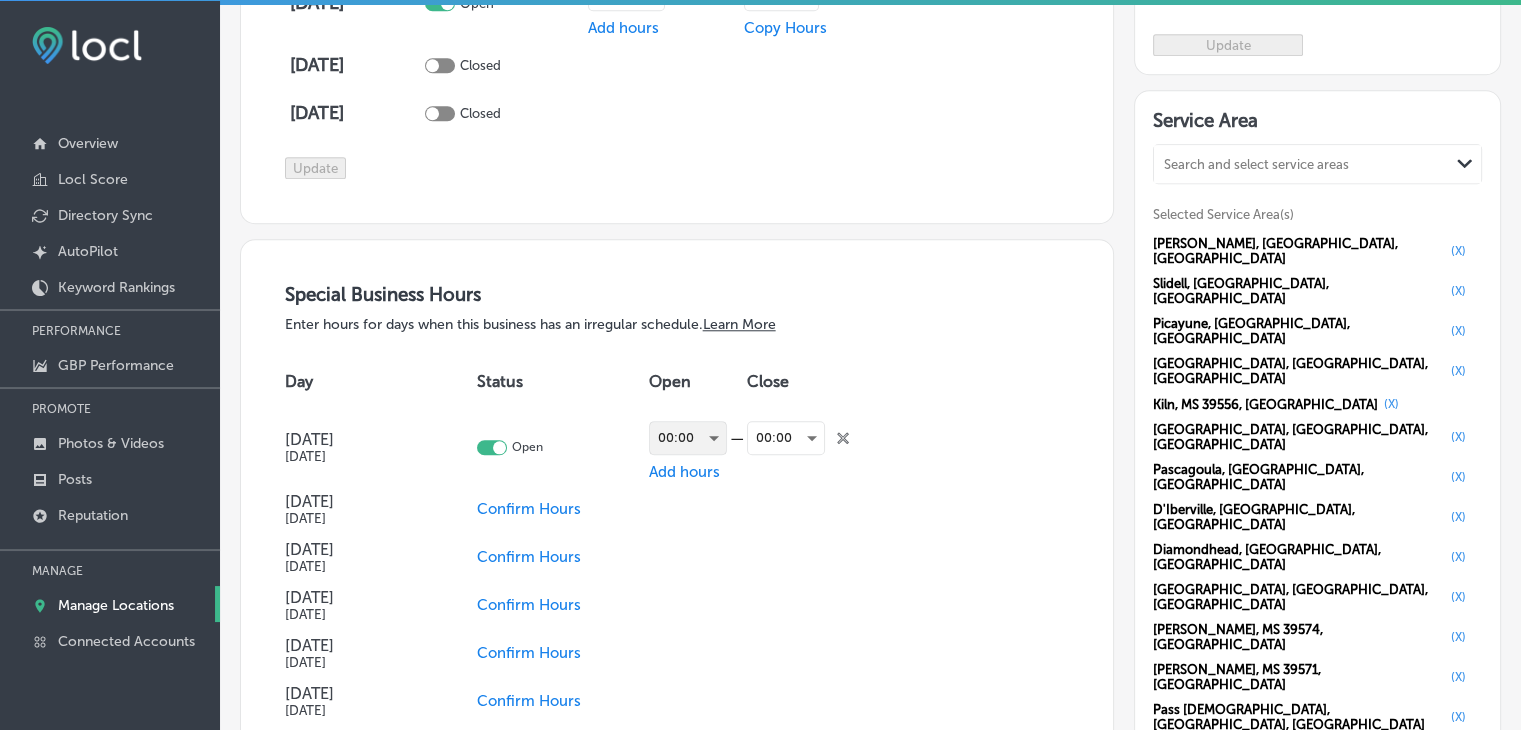 click on "00:00" at bounding box center (688, 438) 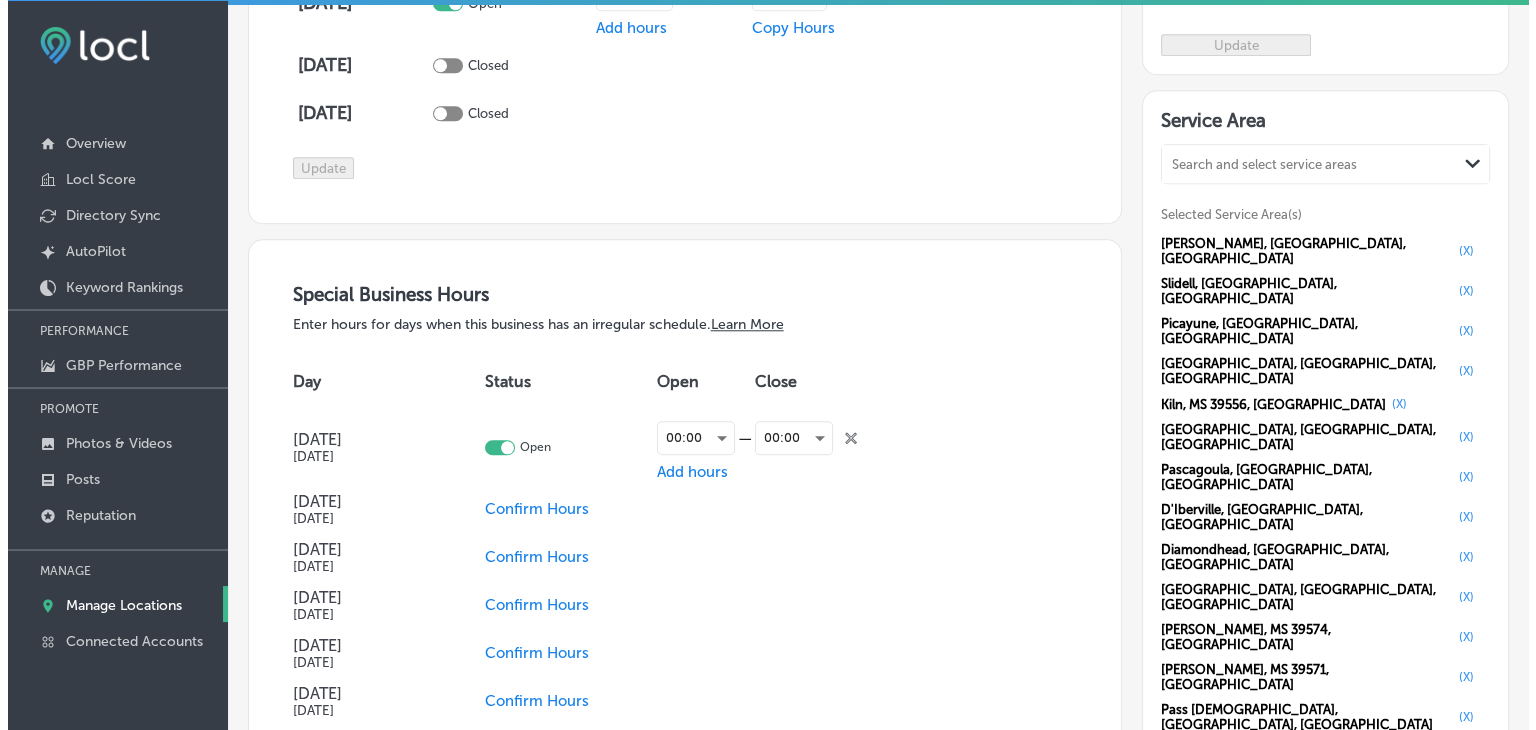 scroll, scrollTop: 1808, scrollLeft: 0, axis: vertical 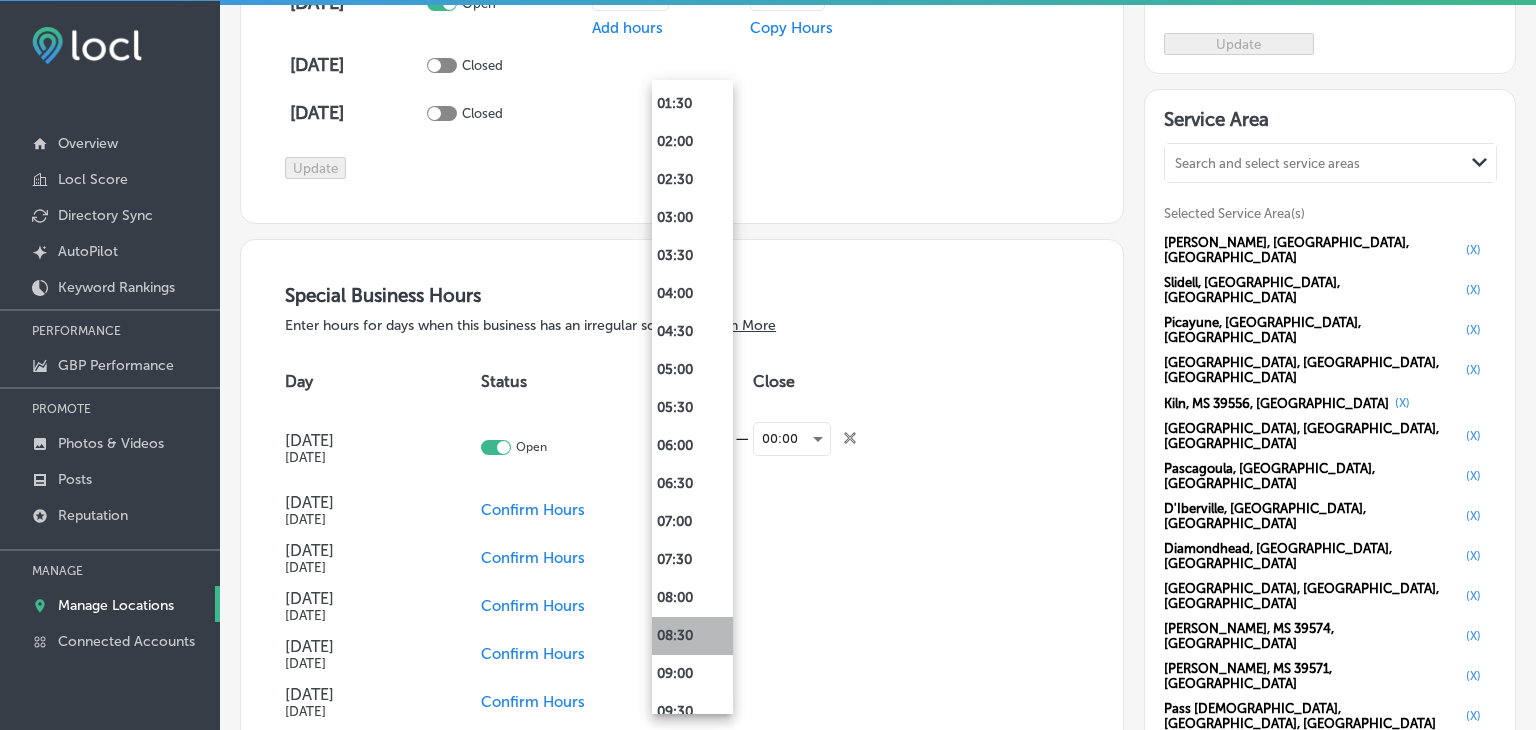 click on "08:30" at bounding box center [692, 636] 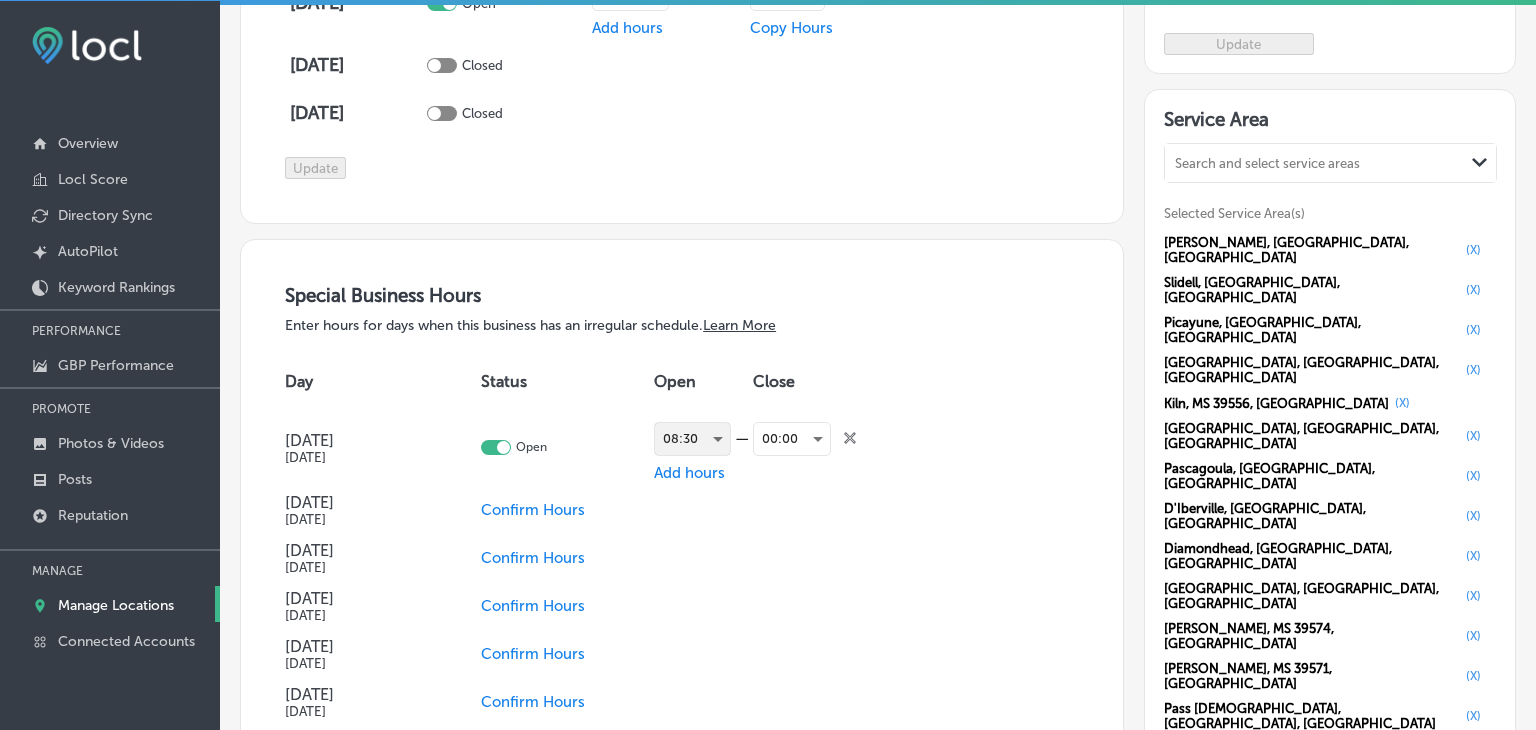 scroll, scrollTop: 1805, scrollLeft: 0, axis: vertical 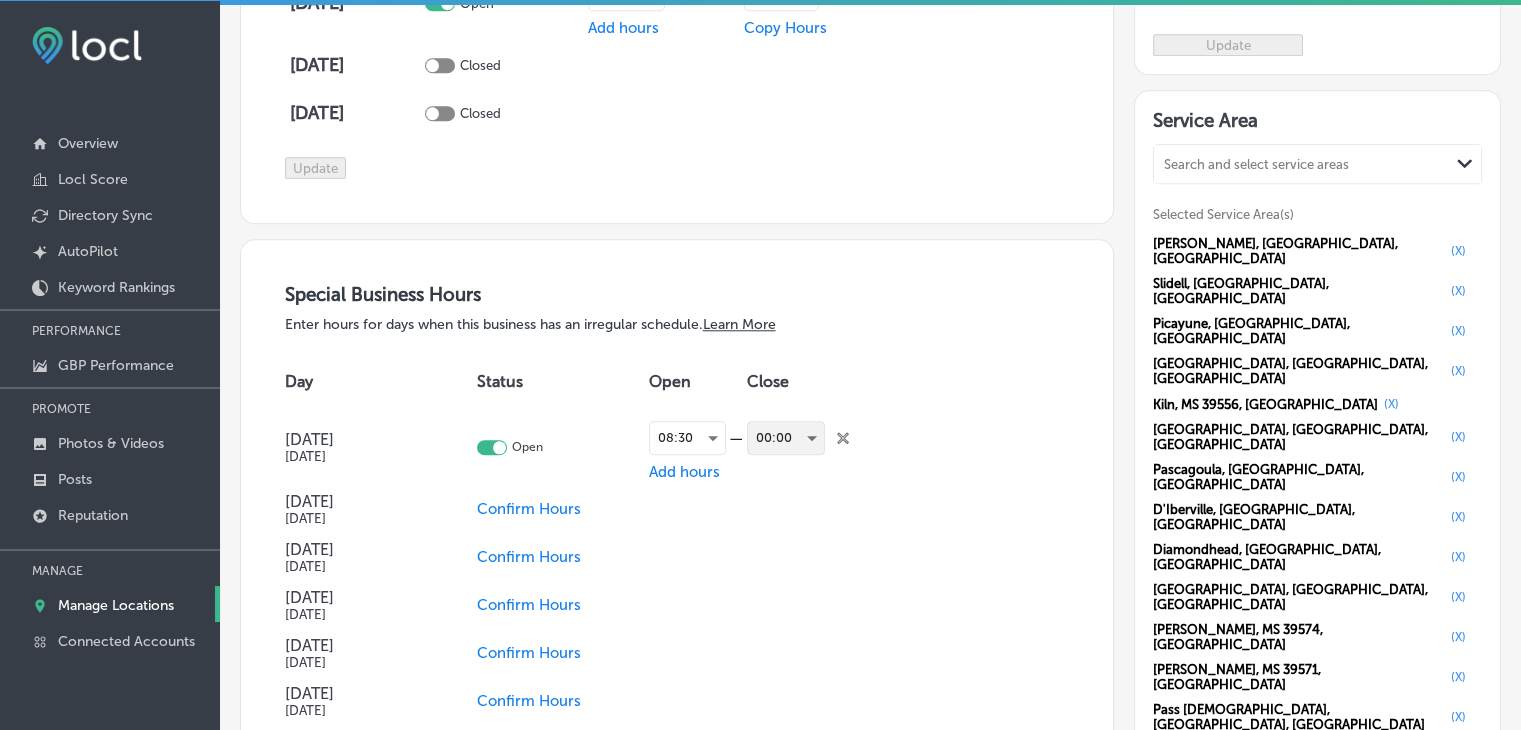 click on "00:00" at bounding box center [786, 438] 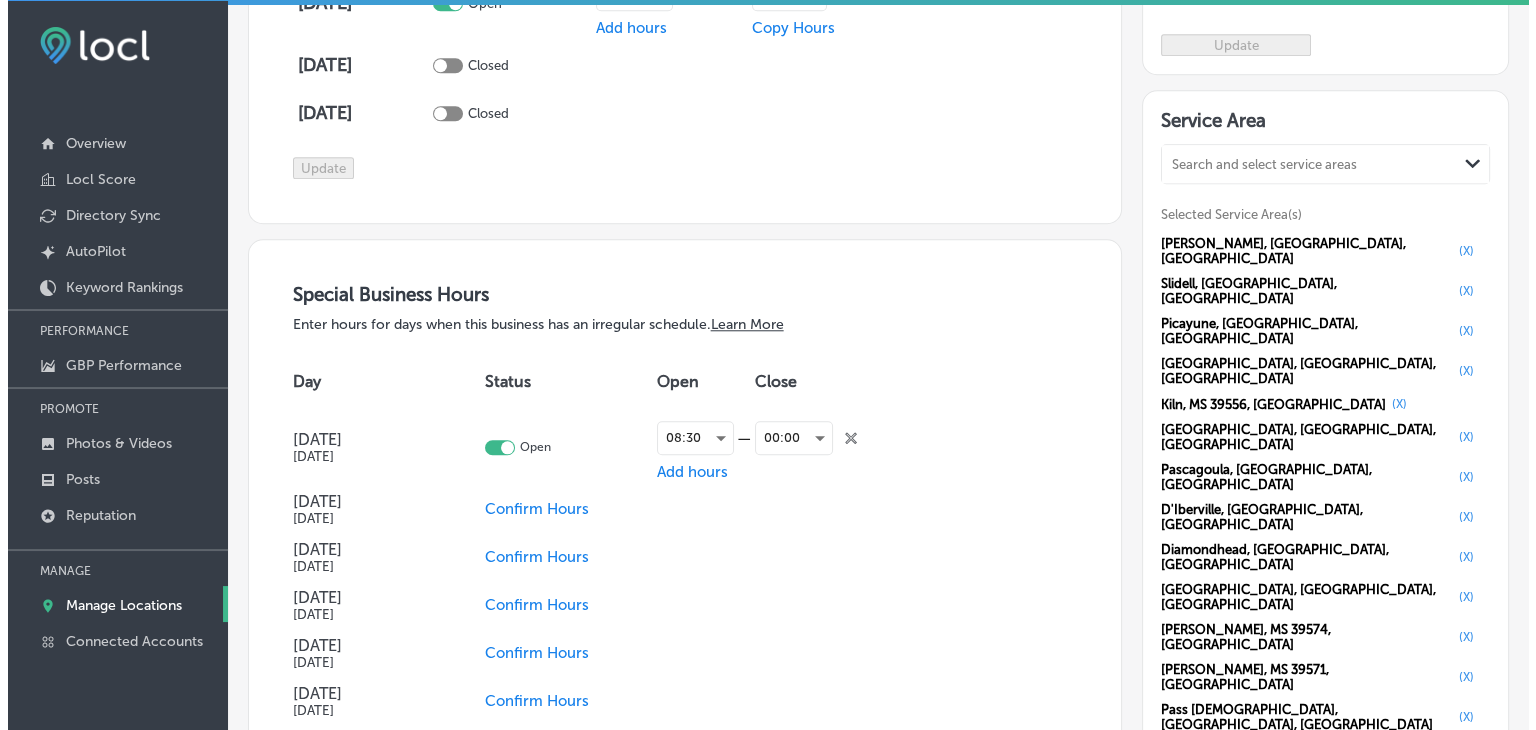 scroll, scrollTop: 1808, scrollLeft: 0, axis: vertical 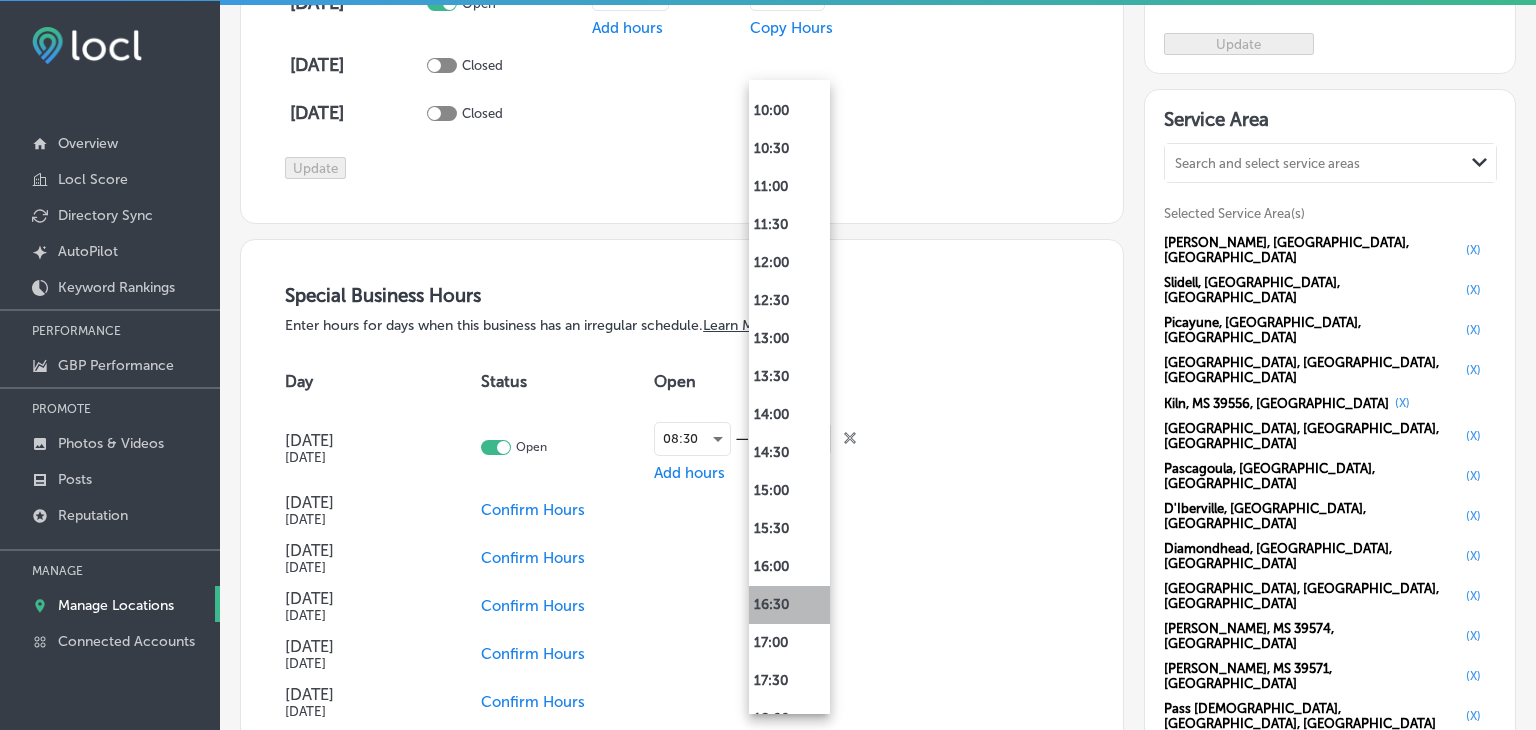 click on "16:30" at bounding box center (789, 605) 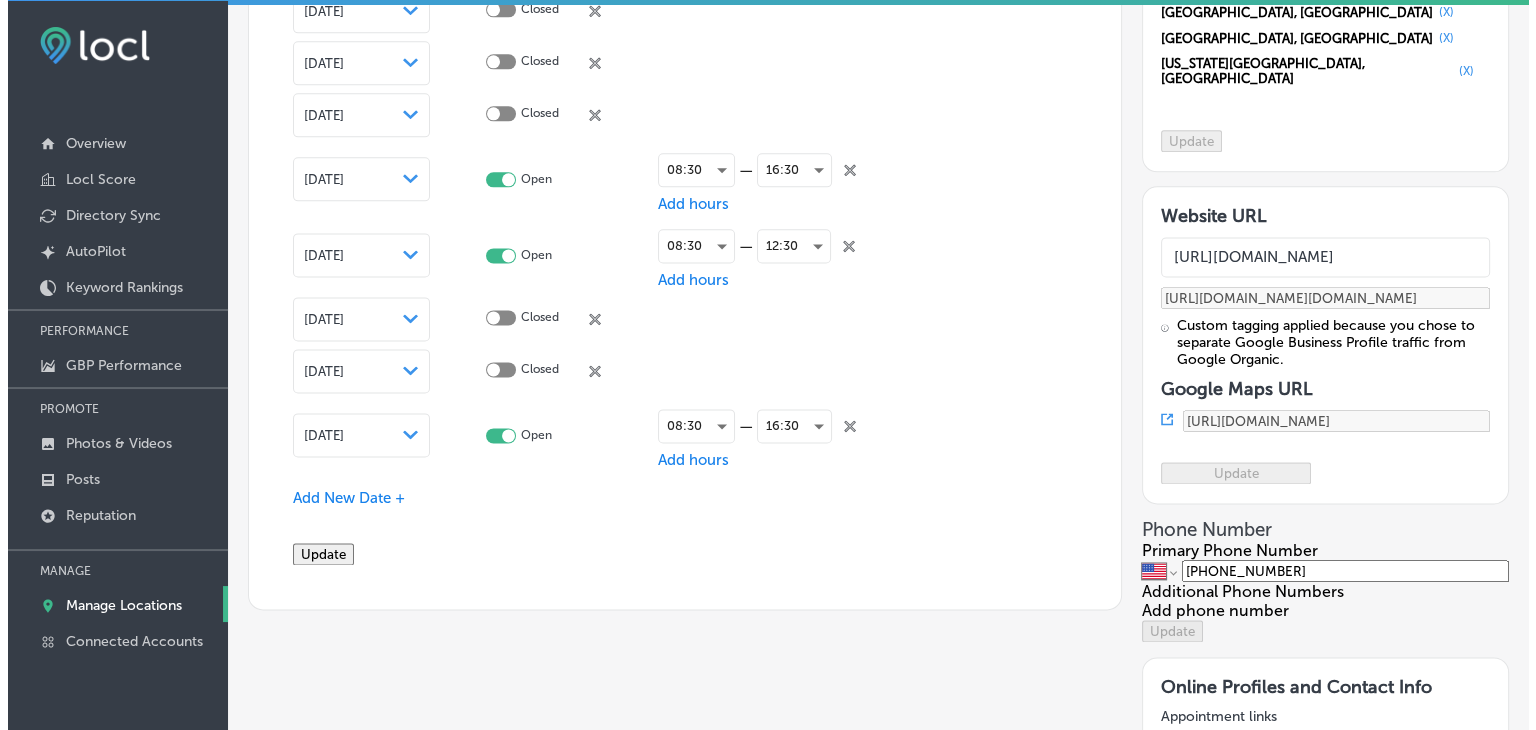 scroll, scrollTop: 2626, scrollLeft: 0, axis: vertical 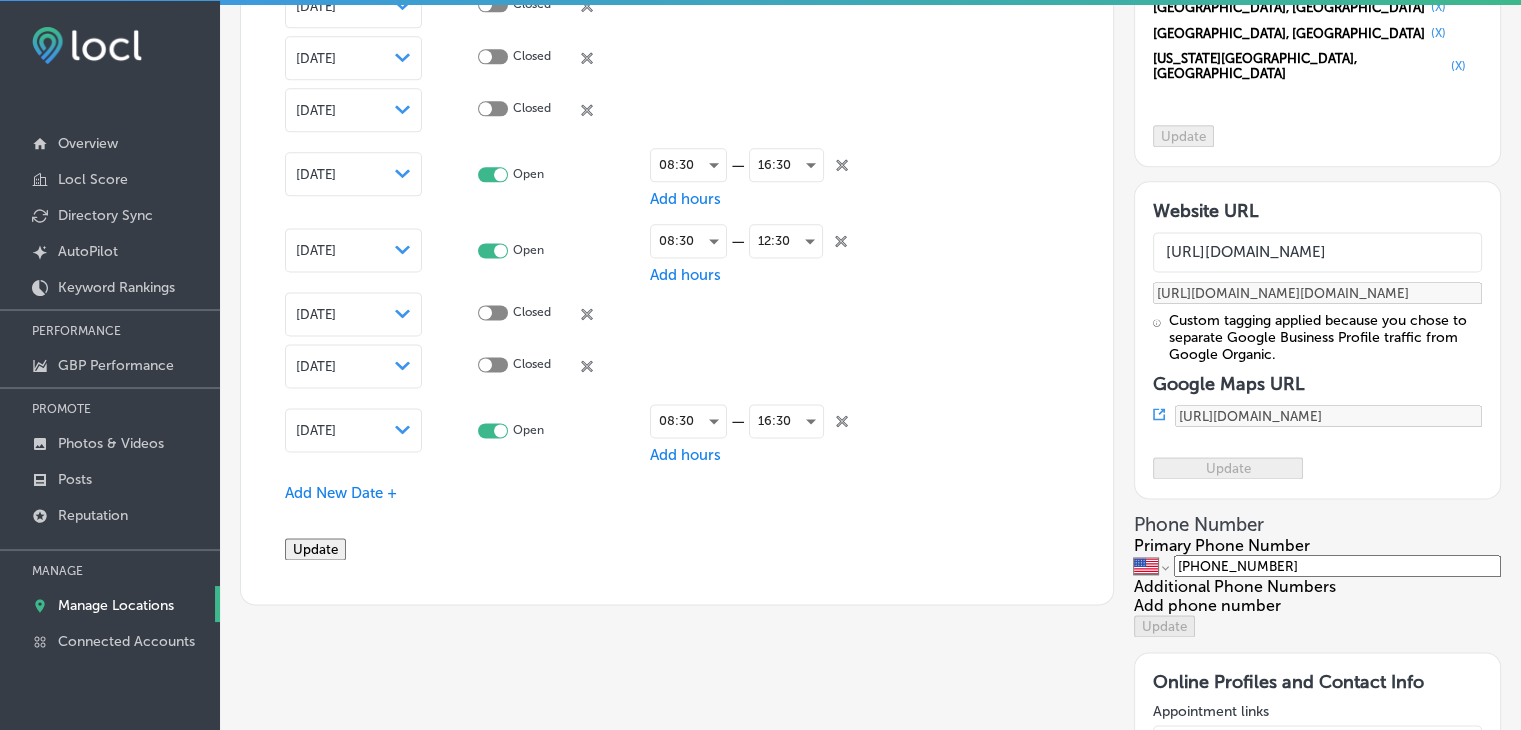 click on "Update" 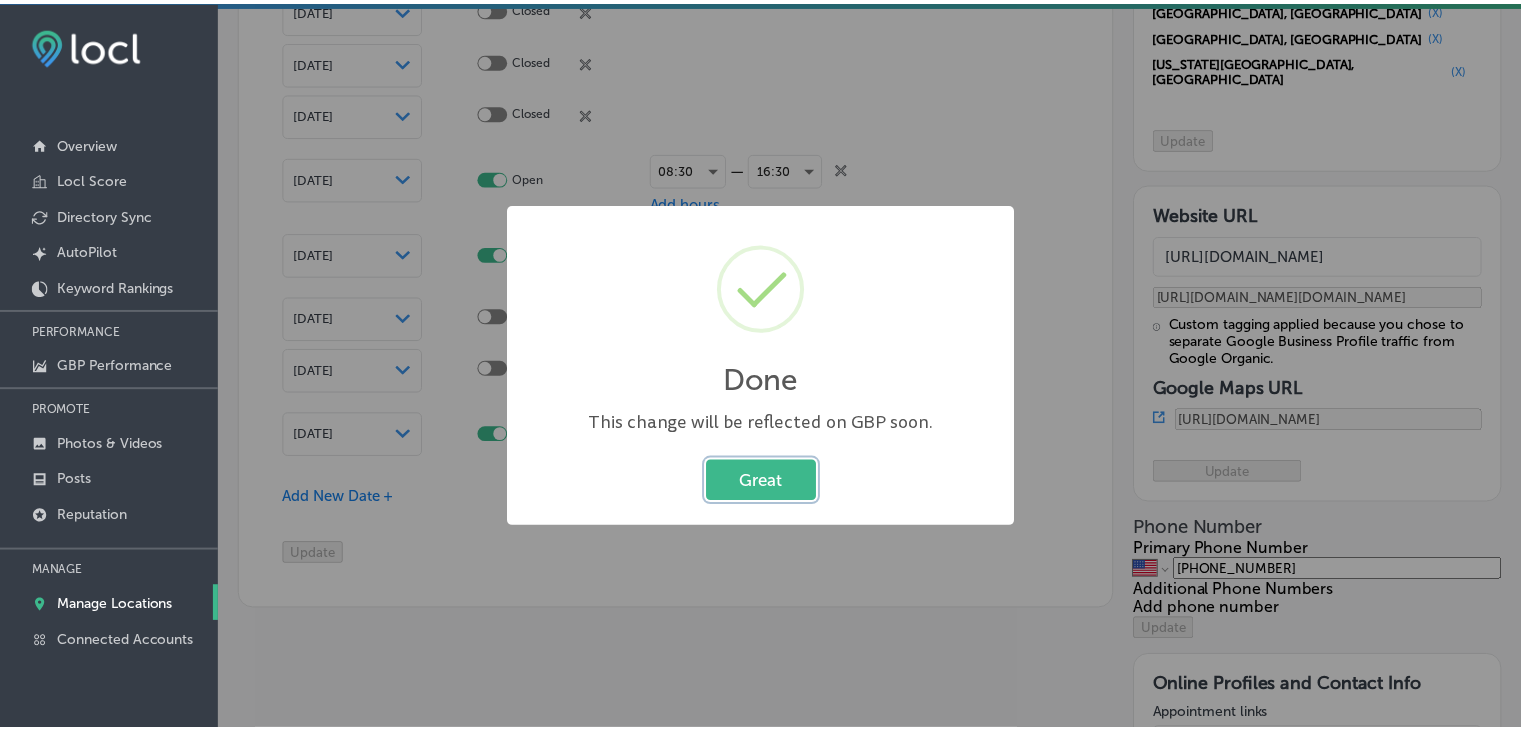 scroll, scrollTop: 2630, scrollLeft: 0, axis: vertical 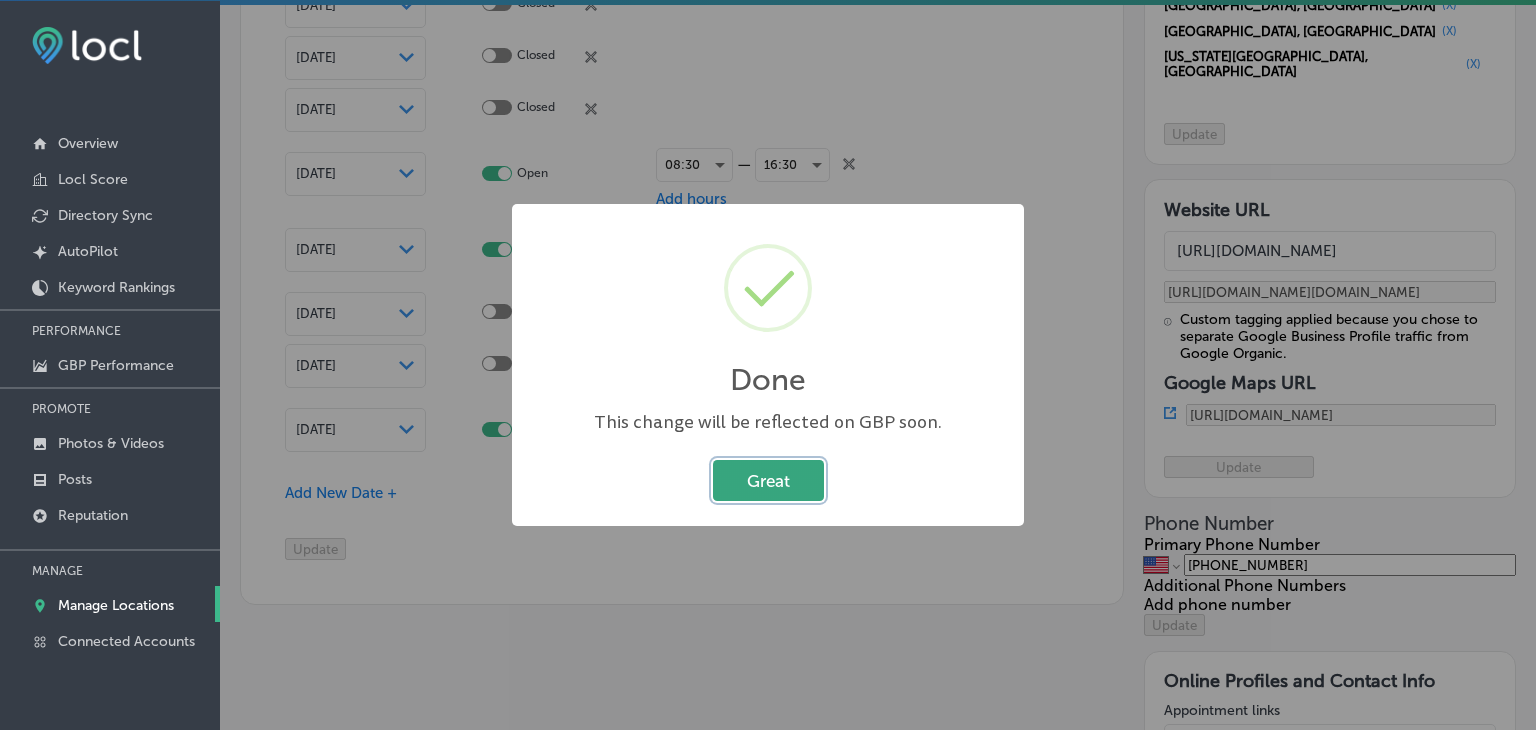 click on "Great" at bounding box center (768, 480) 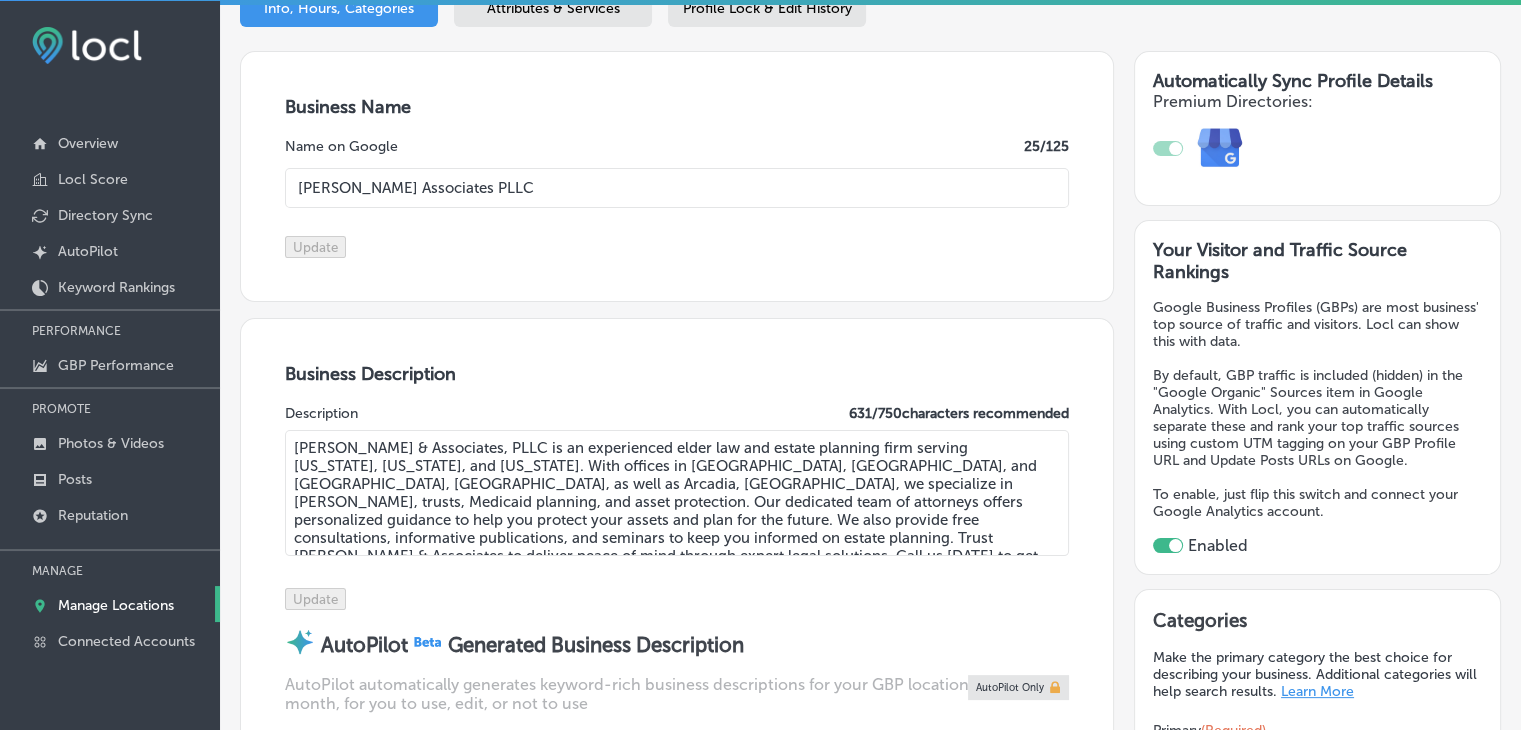 scroll, scrollTop: 0, scrollLeft: 0, axis: both 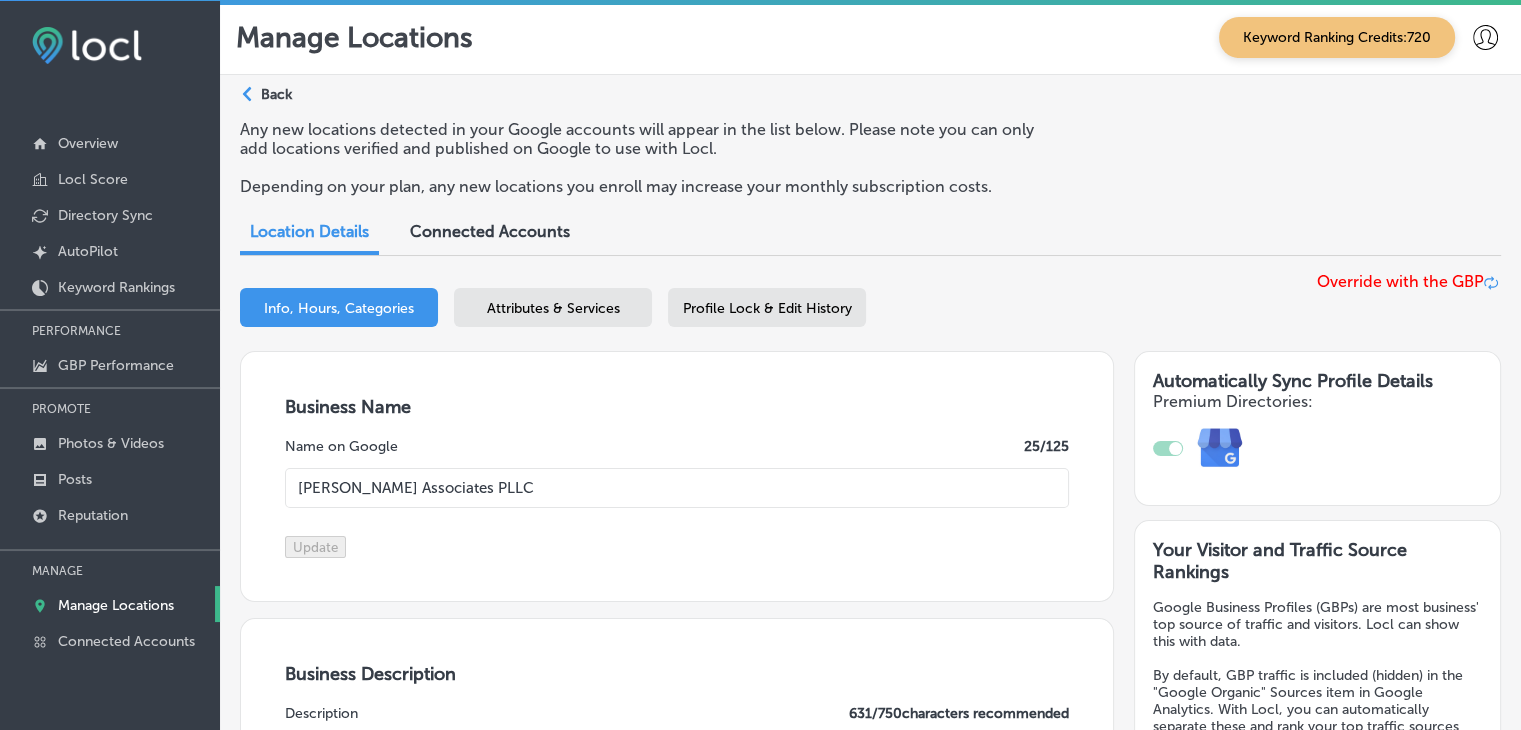 click on "Back" at bounding box center (276, 94) 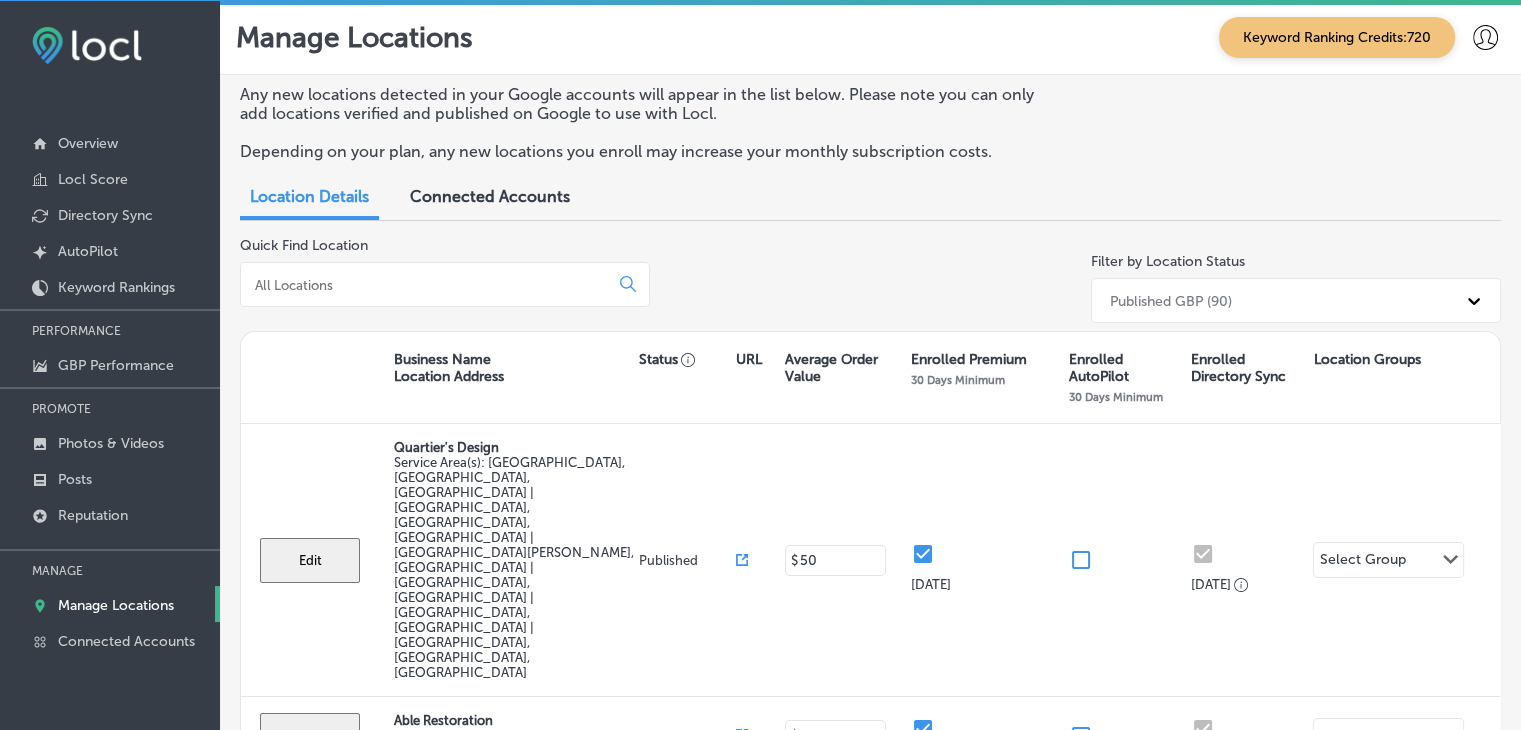 click at bounding box center (428, 285) 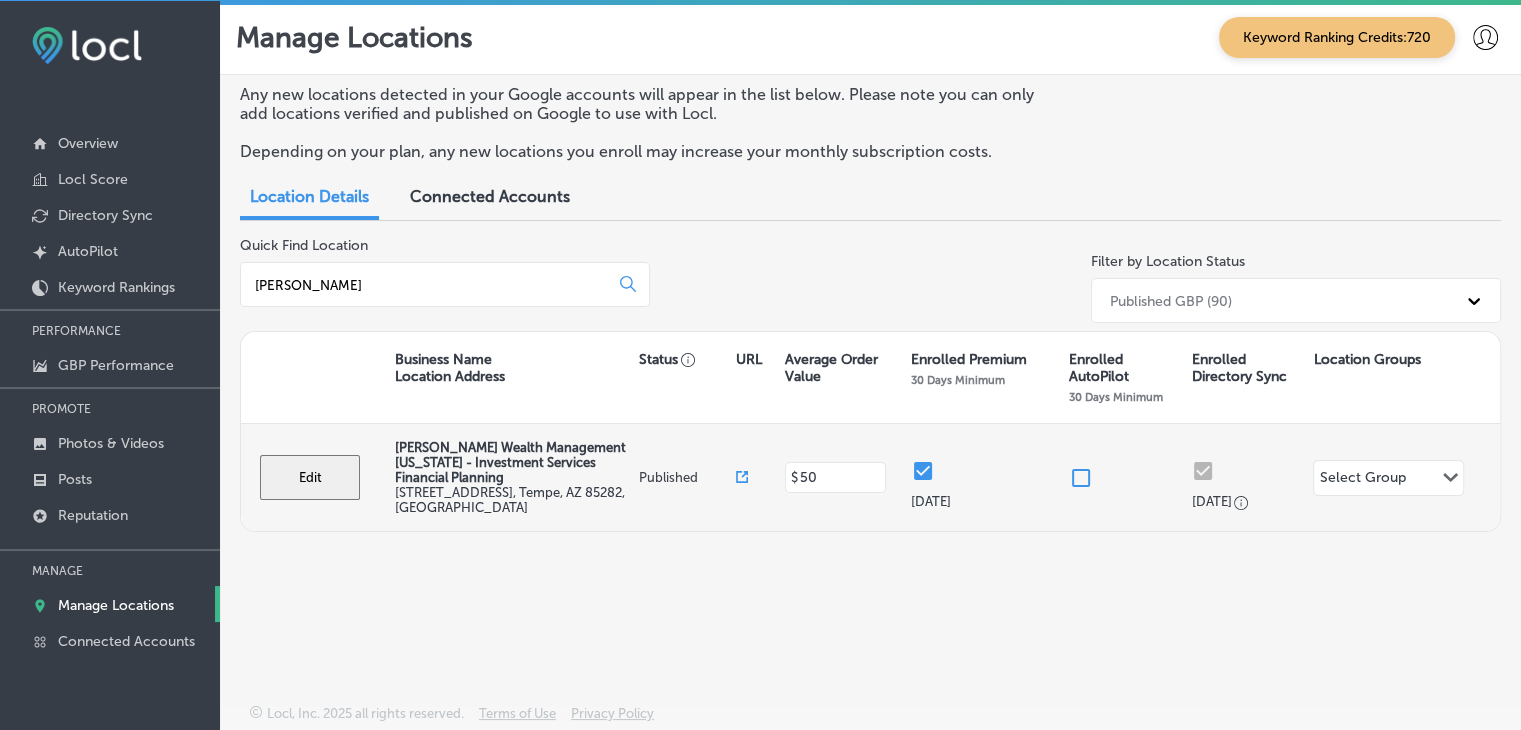 type on "[PERSON_NAME]" 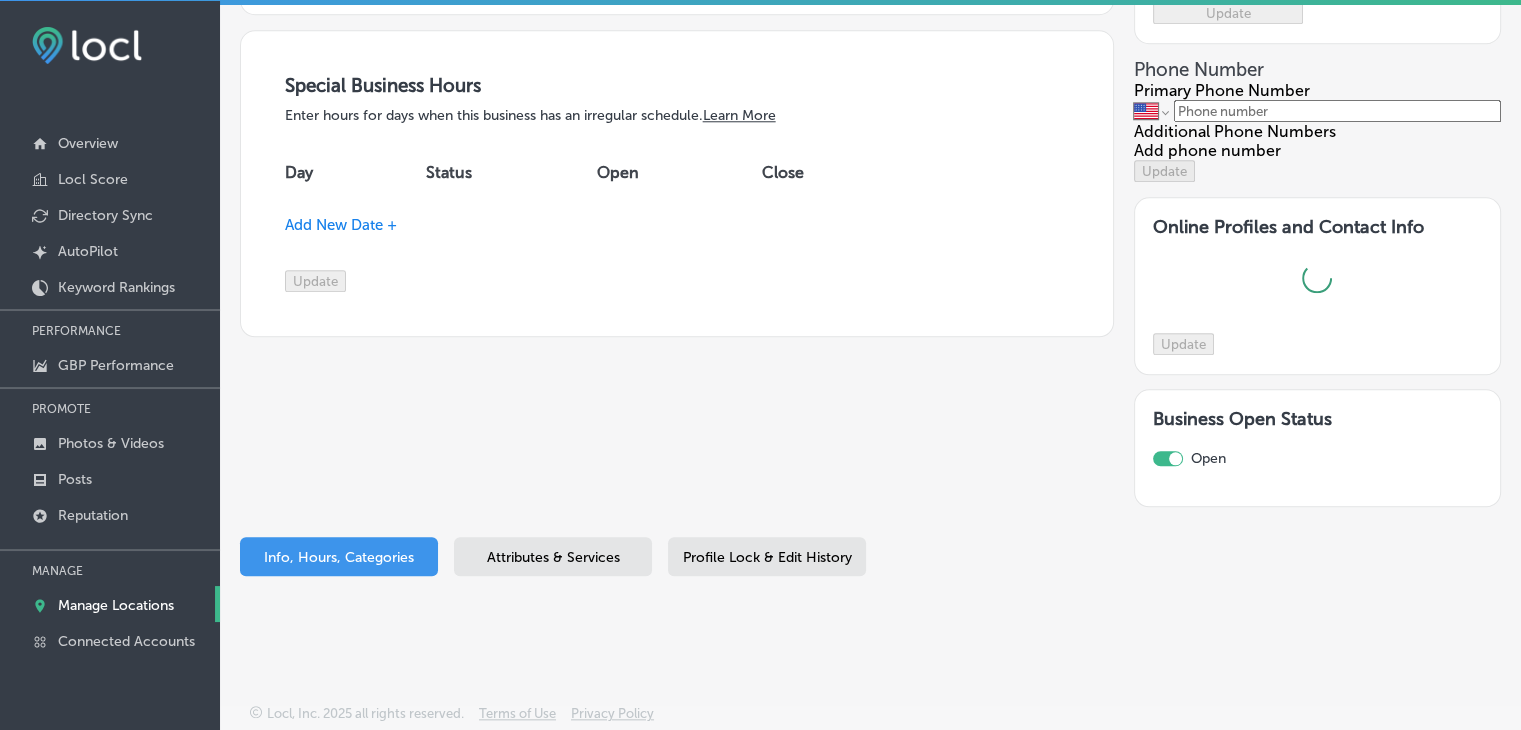 checkbox on "true" 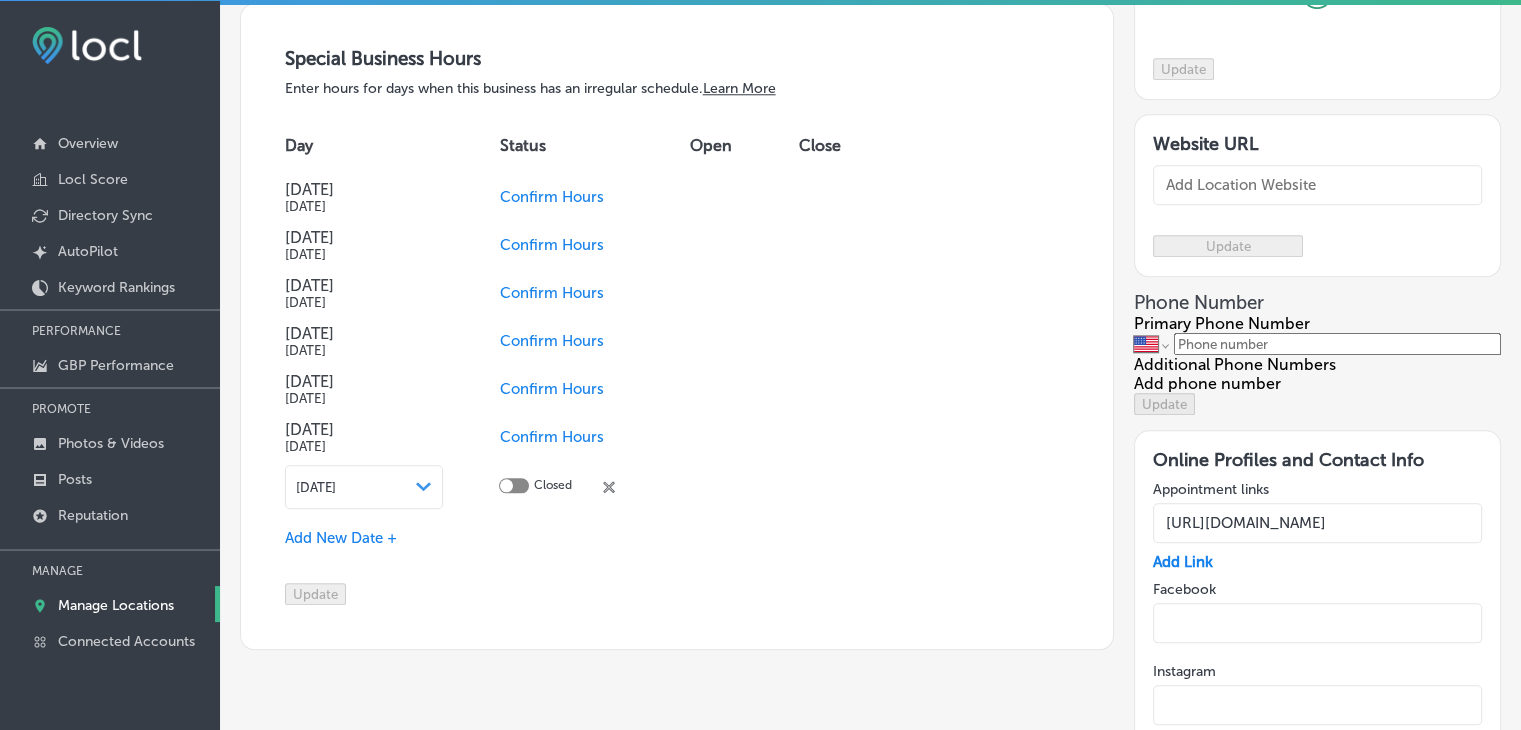type on "[PERSON_NAME] Wealth Management [US_STATE] - Investment Services Financial Planning" 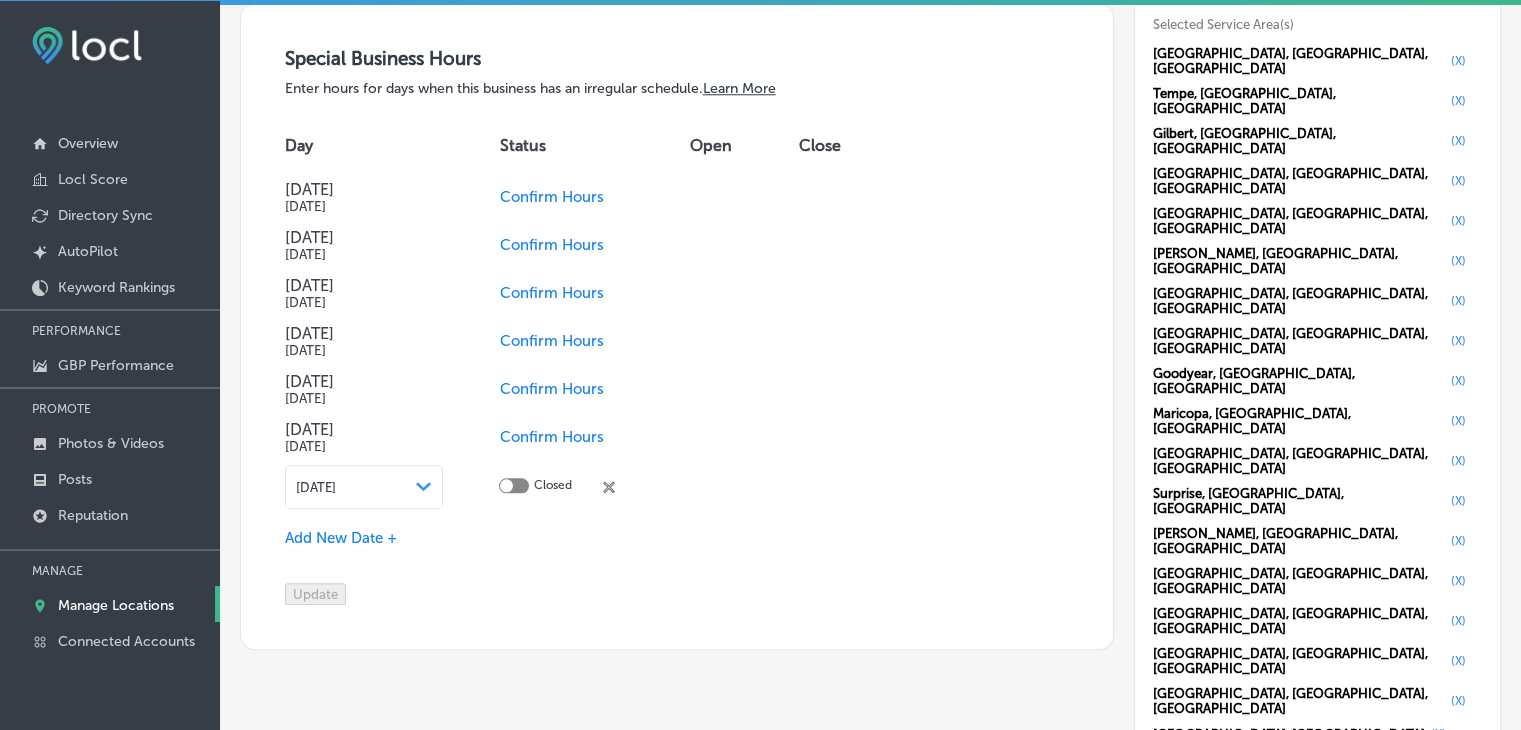 type on "Our firm was founded in [DATE] with a mission to help people find greater happiness as a result of solving their most challenging financial problems. Regardless of the nature of the problem, we want to help fix it. What motivates us is seeing the joy our clients experience when they realize the financial success they have planned and worked for. We’ve had more than a few clients cry tears of happiness when they realize they’ve hit the mark they’ve worked years to achieve." 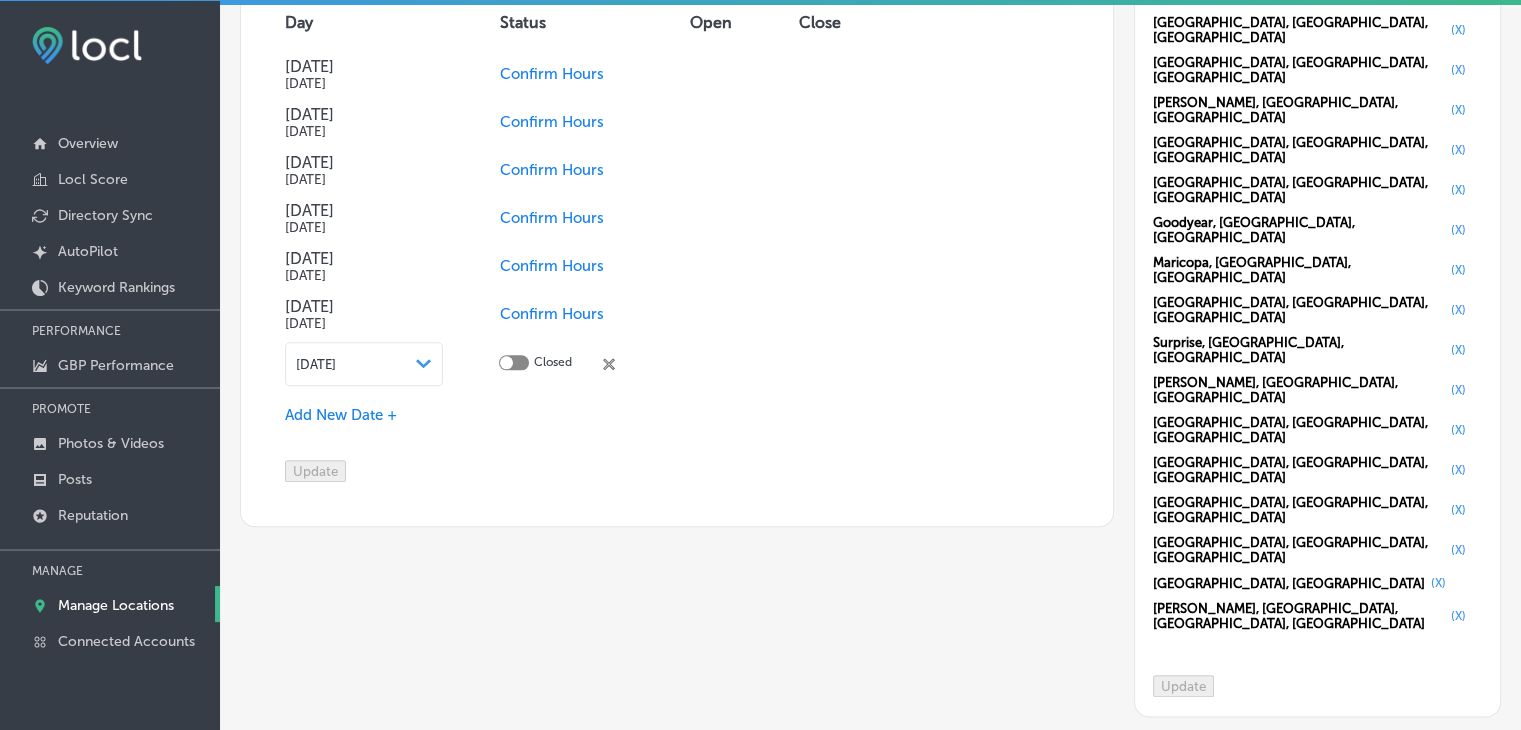 scroll, scrollTop: 2147, scrollLeft: 0, axis: vertical 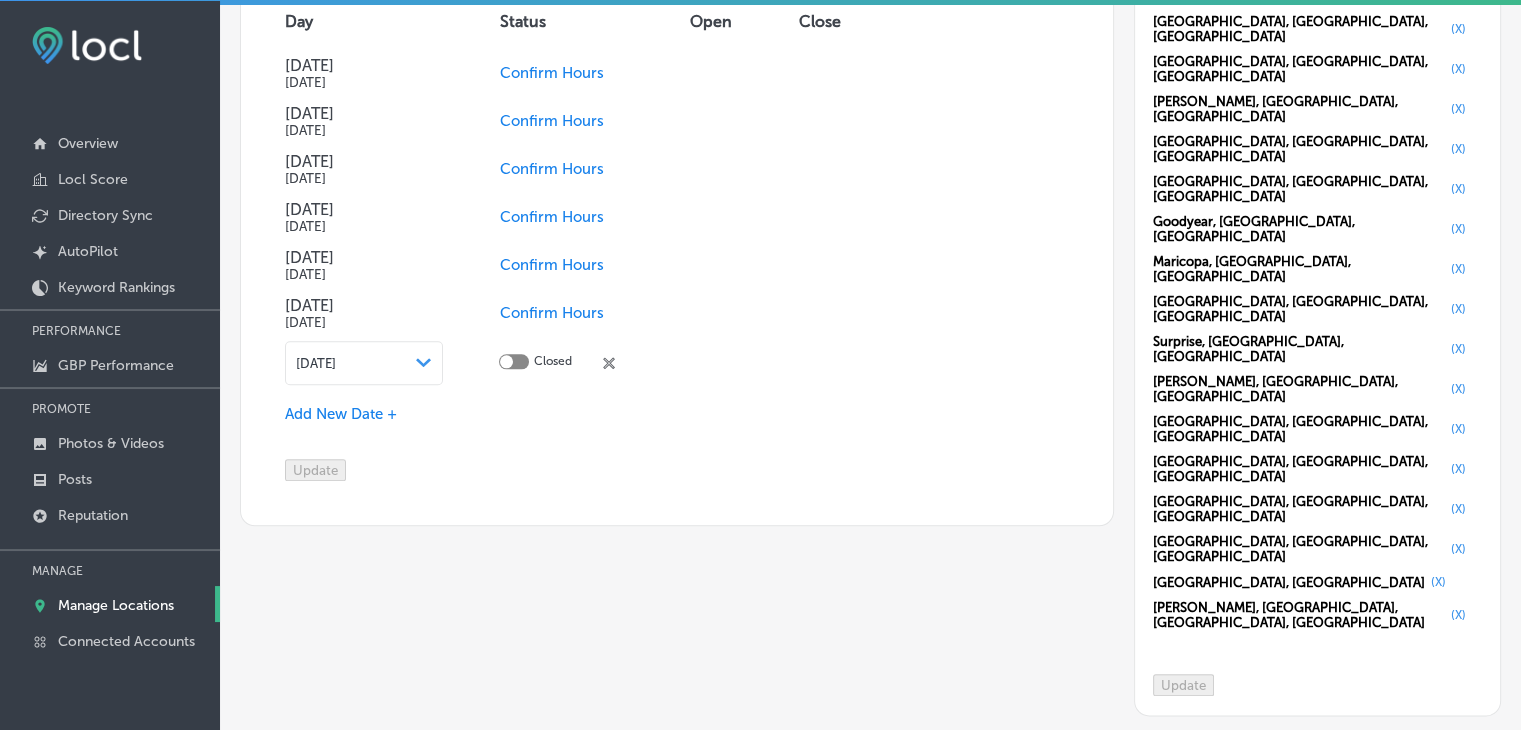 click on "Confirm Hours" at bounding box center (551, 73) 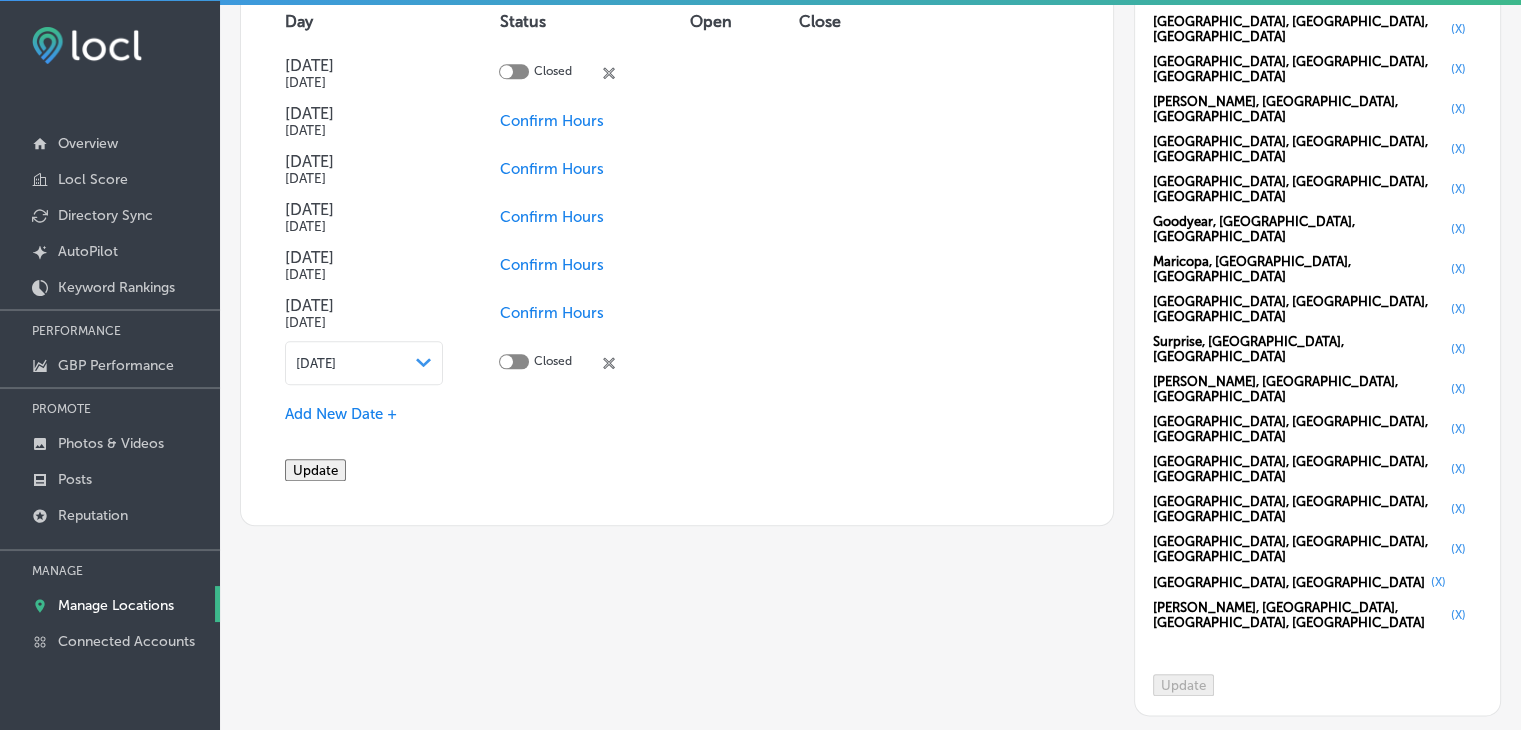 click on "Update" 